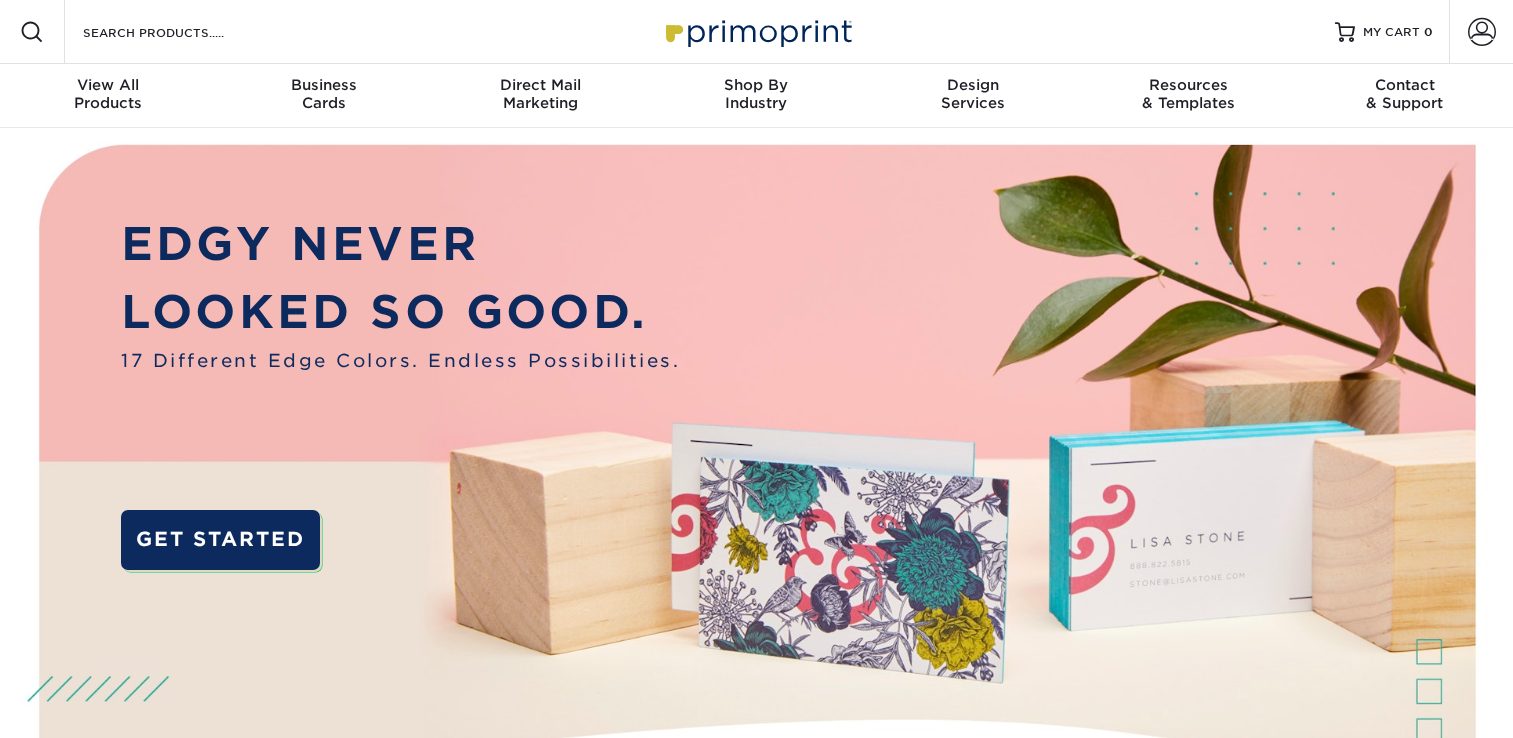 scroll, scrollTop: 0, scrollLeft: 0, axis: both 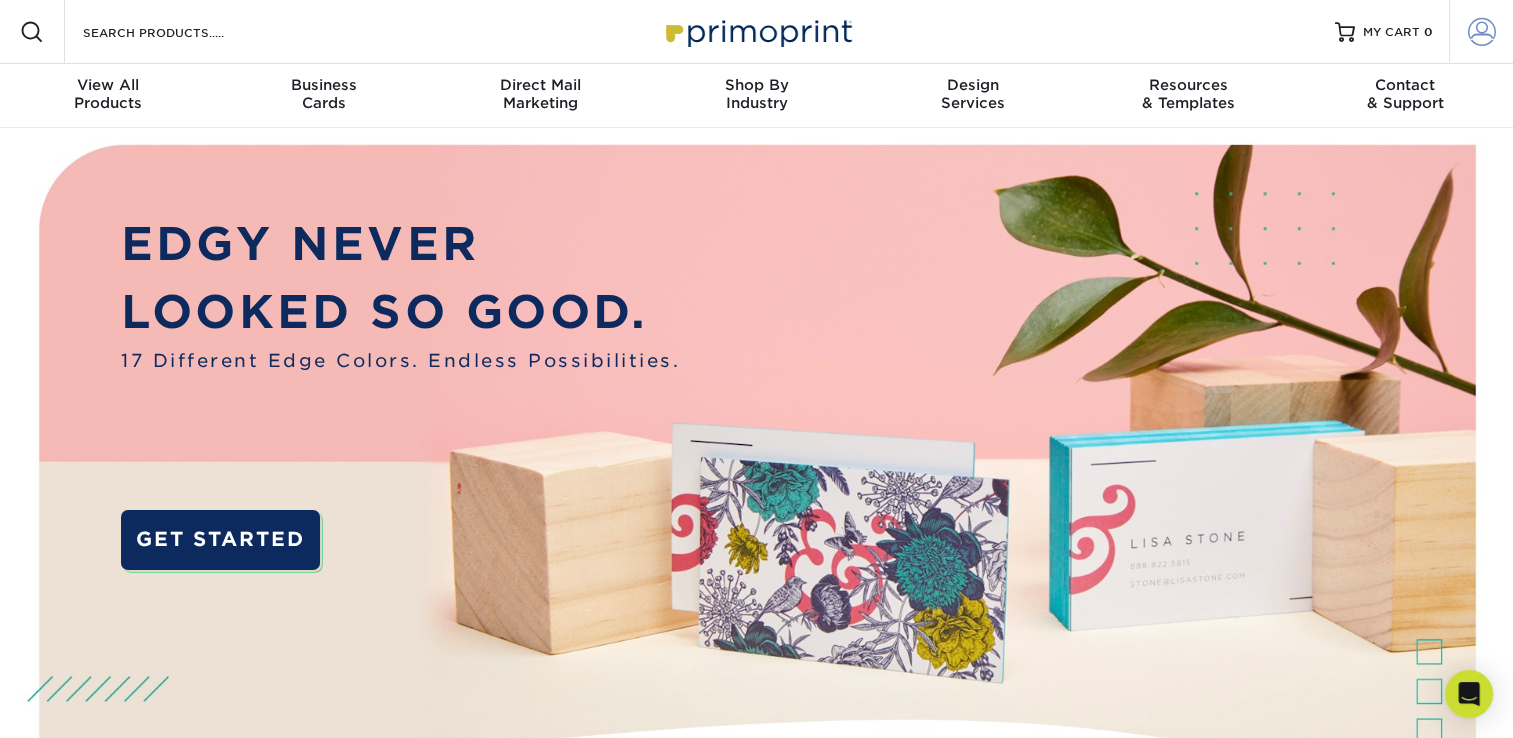 click at bounding box center [1482, 32] 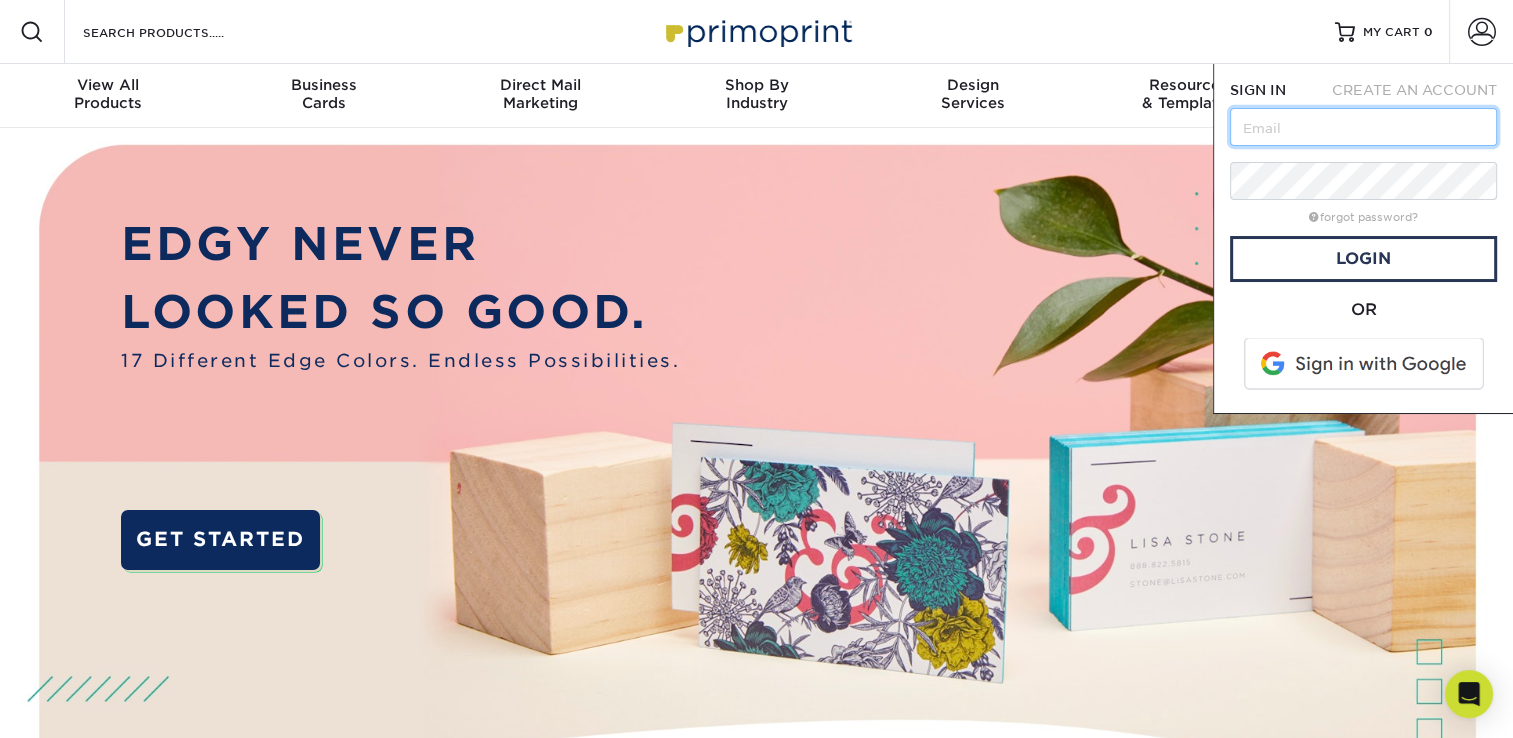 click at bounding box center (1363, 127) 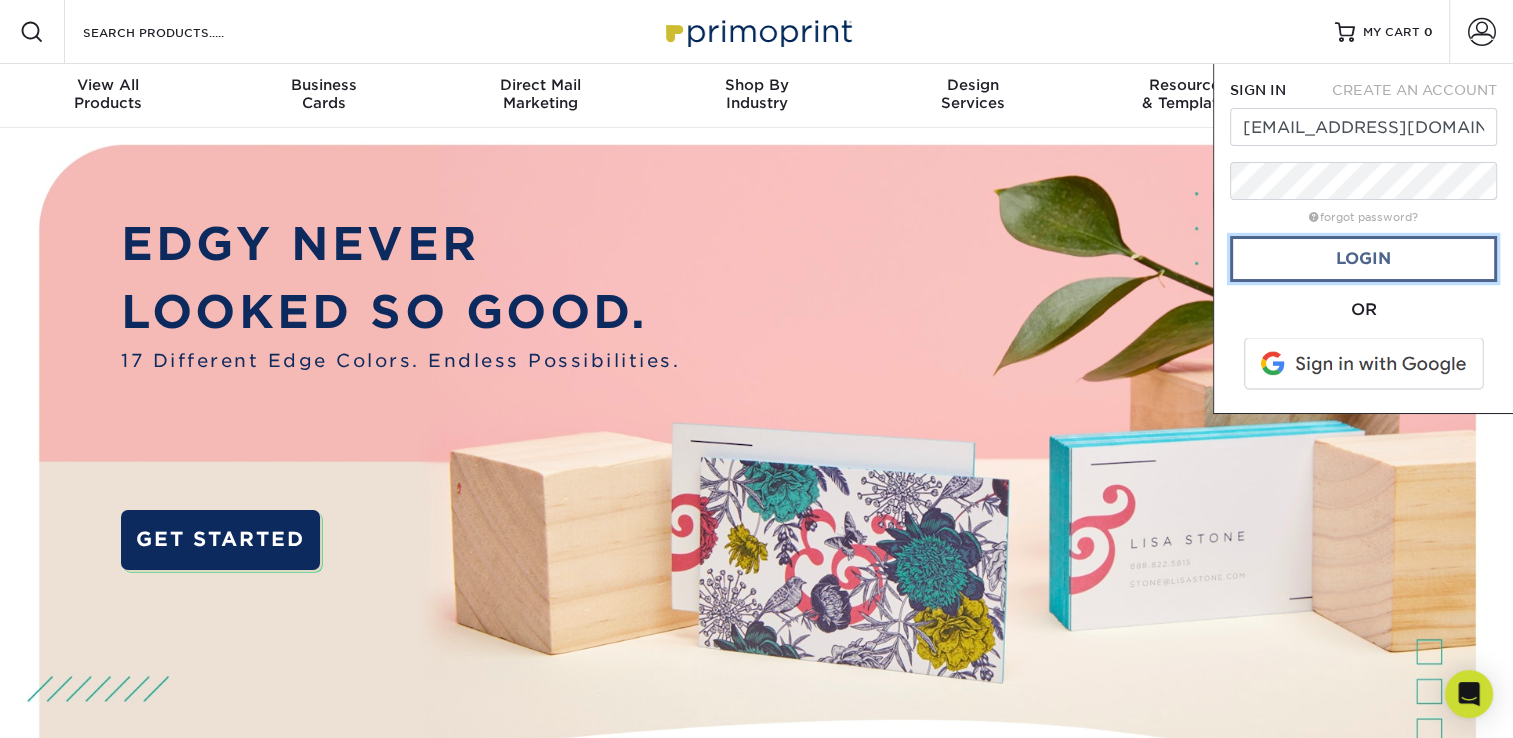 click on "Login" at bounding box center (1363, 259) 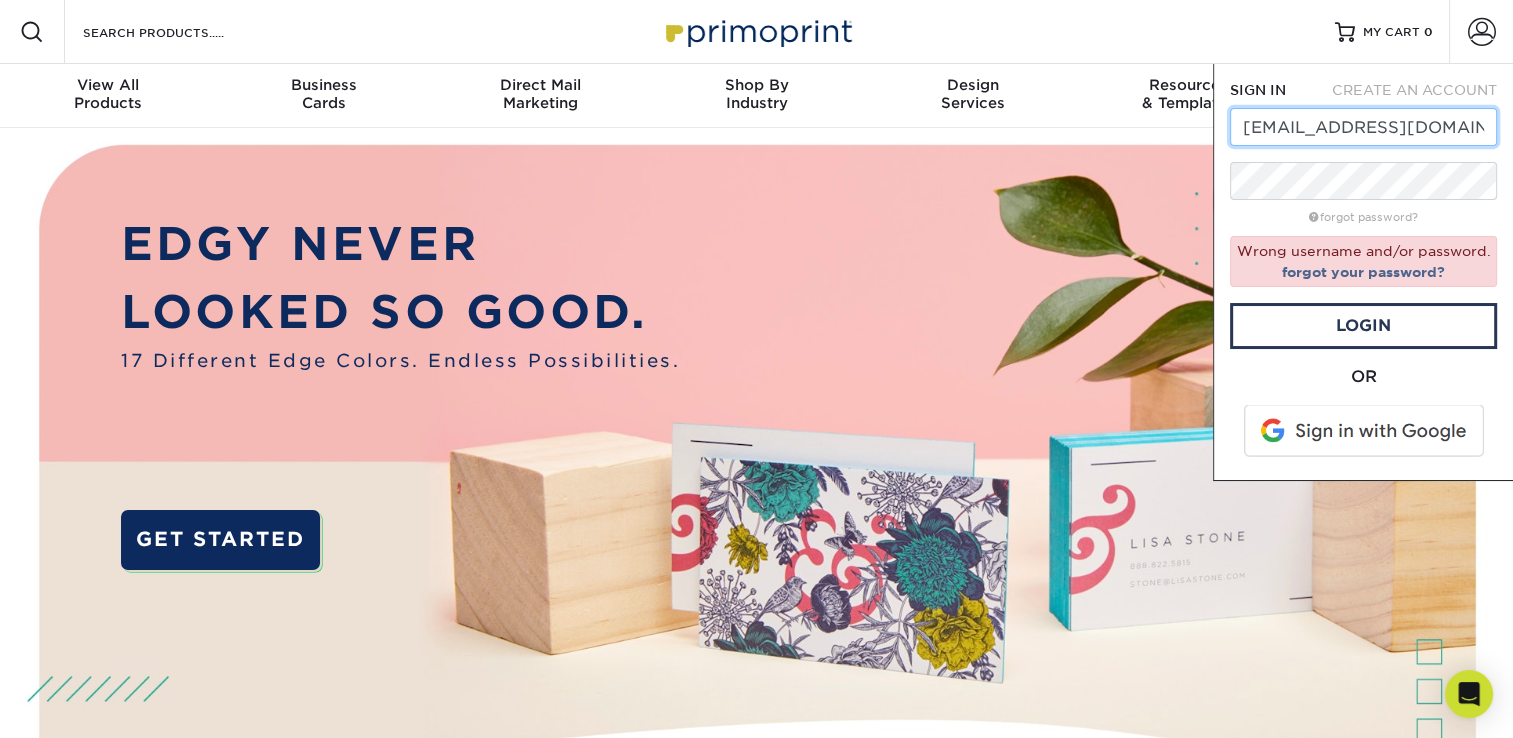 drag, startPoint x: 1460, startPoint y: 128, endPoint x: 1329, endPoint y: 136, distance: 131.24405 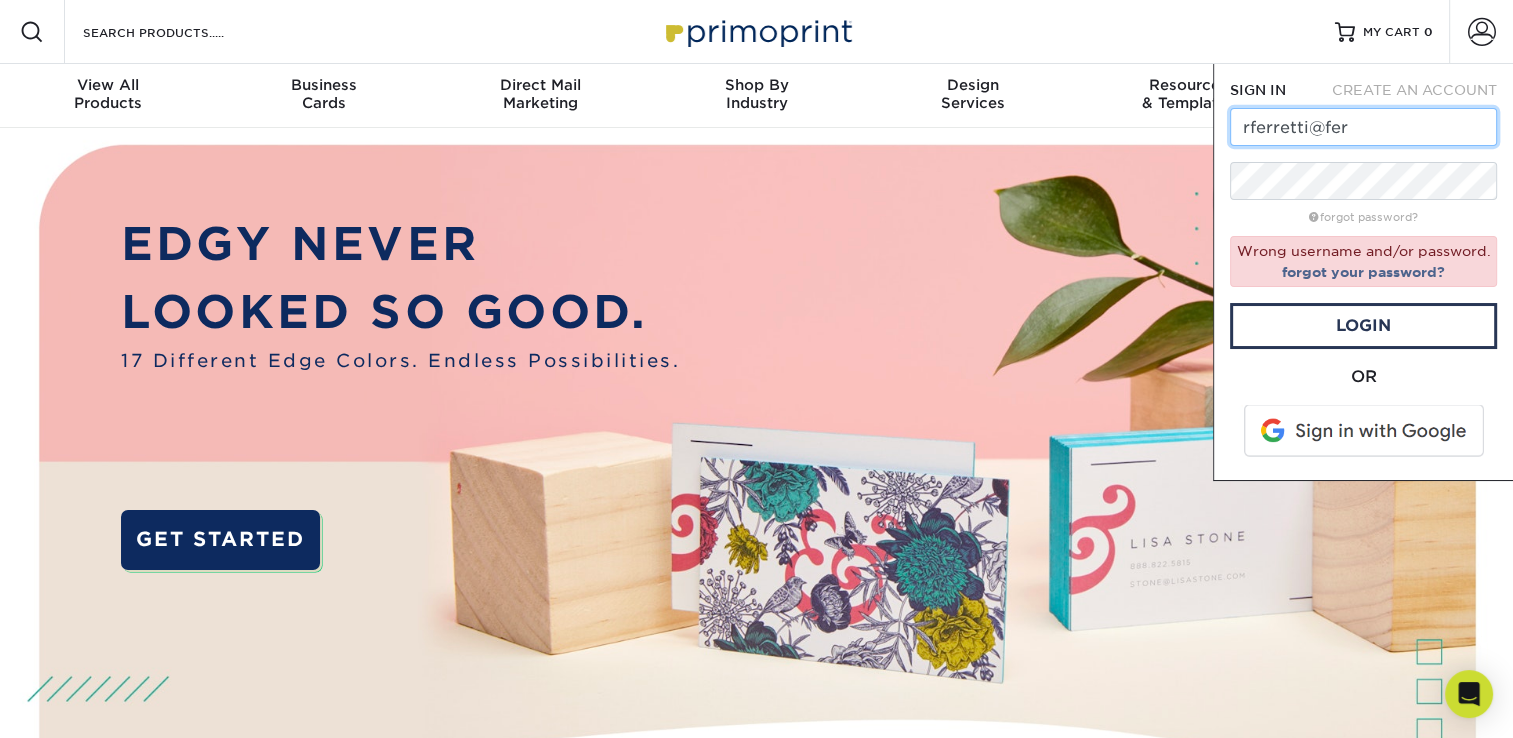 type on "rferretti@ferrettisearch.com" 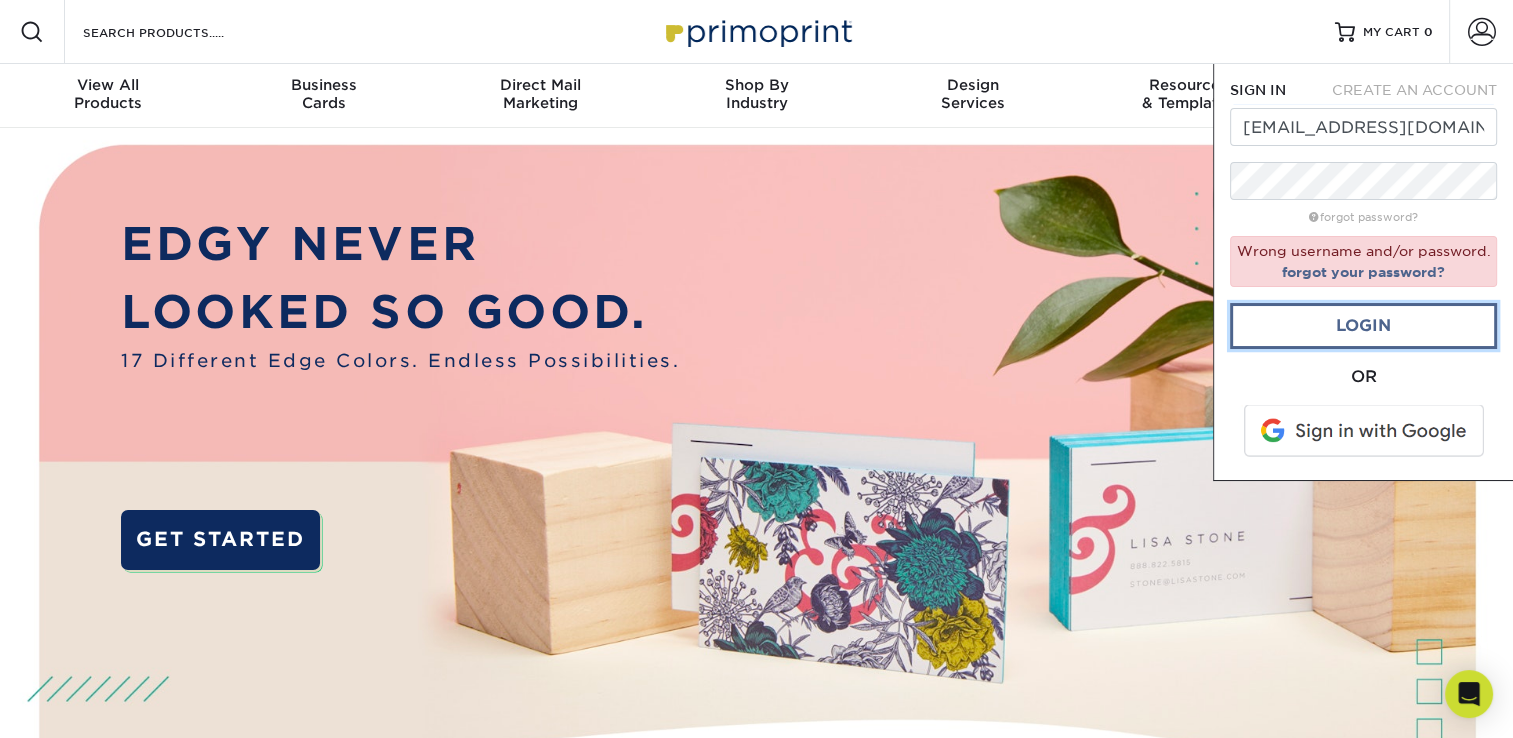 click on "Login" at bounding box center (1363, 326) 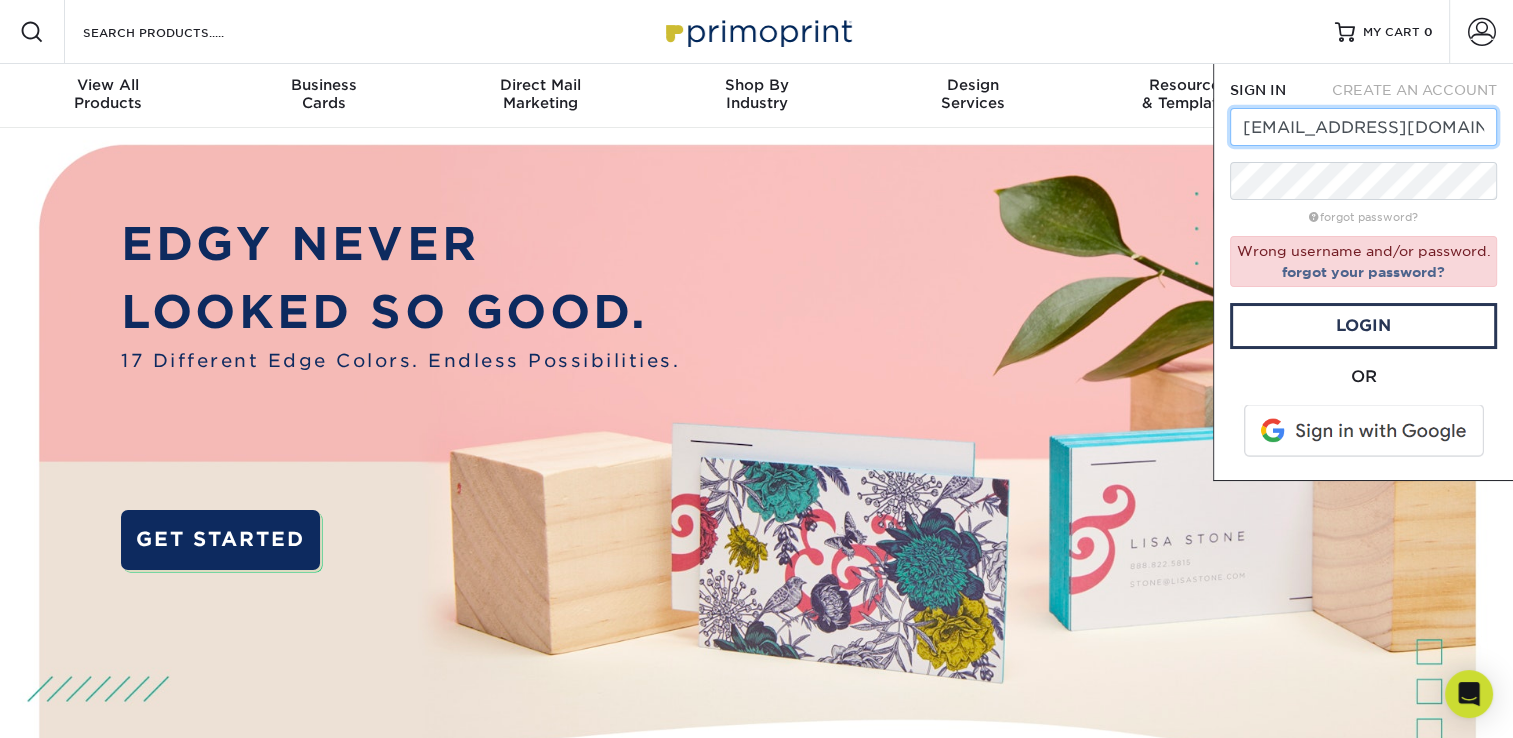 click on "rferretti@ferrettisearch.com" at bounding box center [1363, 127] 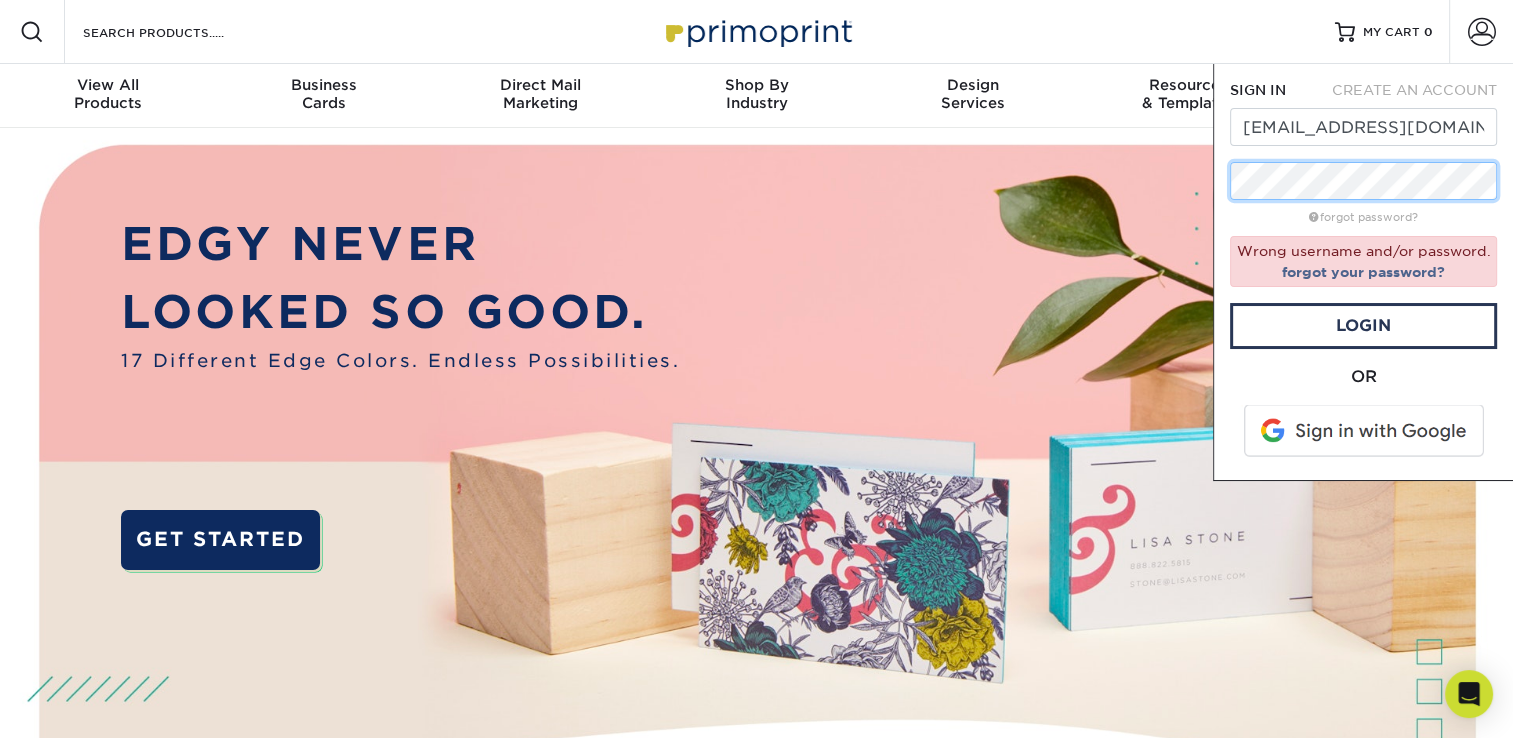 click on "Resources Menu
Search Products
Account
SIGN IN
CREATE AN ACCOUNT
rferretti@ferrettisearch.com
forgot password?
Wrong username and/or password. forgot your password?
Login" at bounding box center [756, 2226] 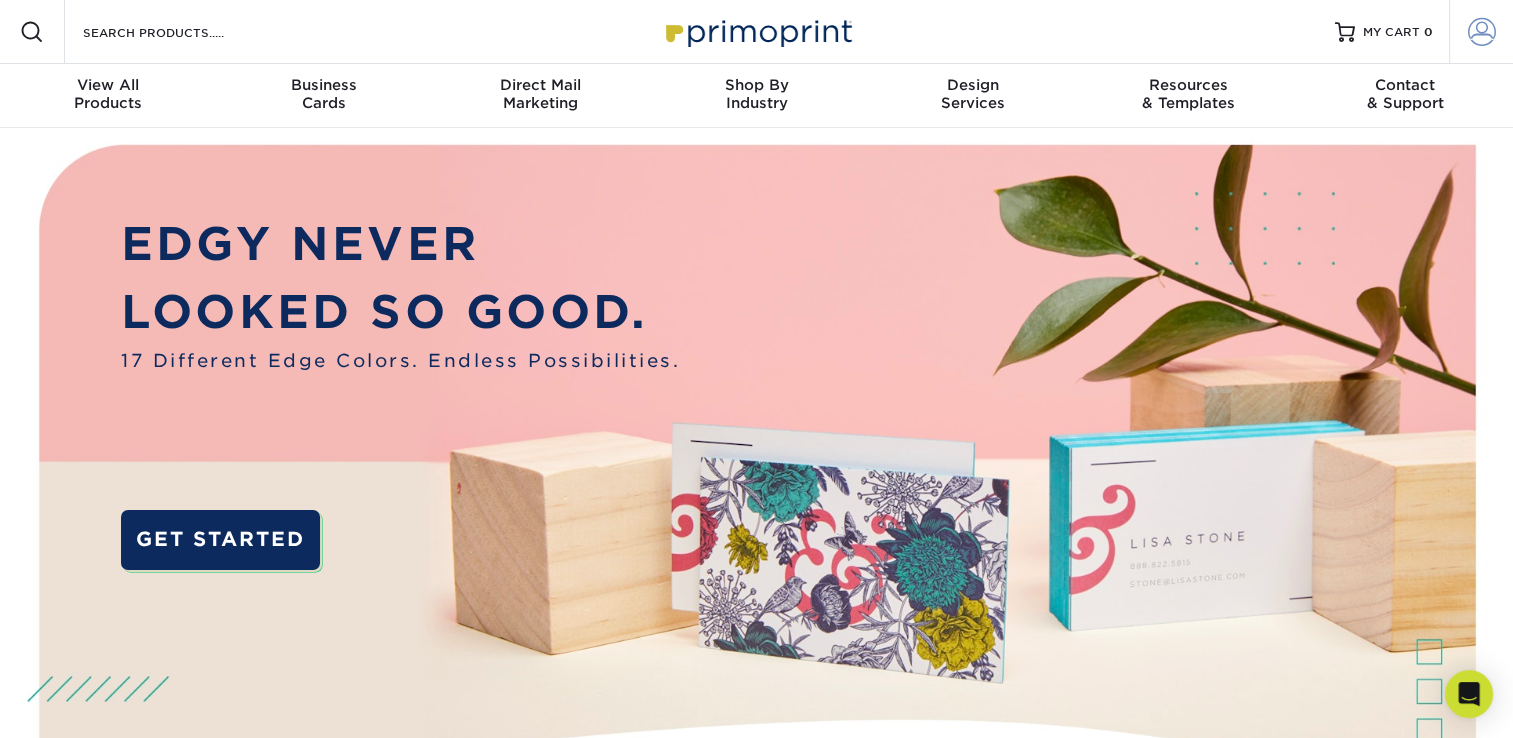 click at bounding box center (1482, 32) 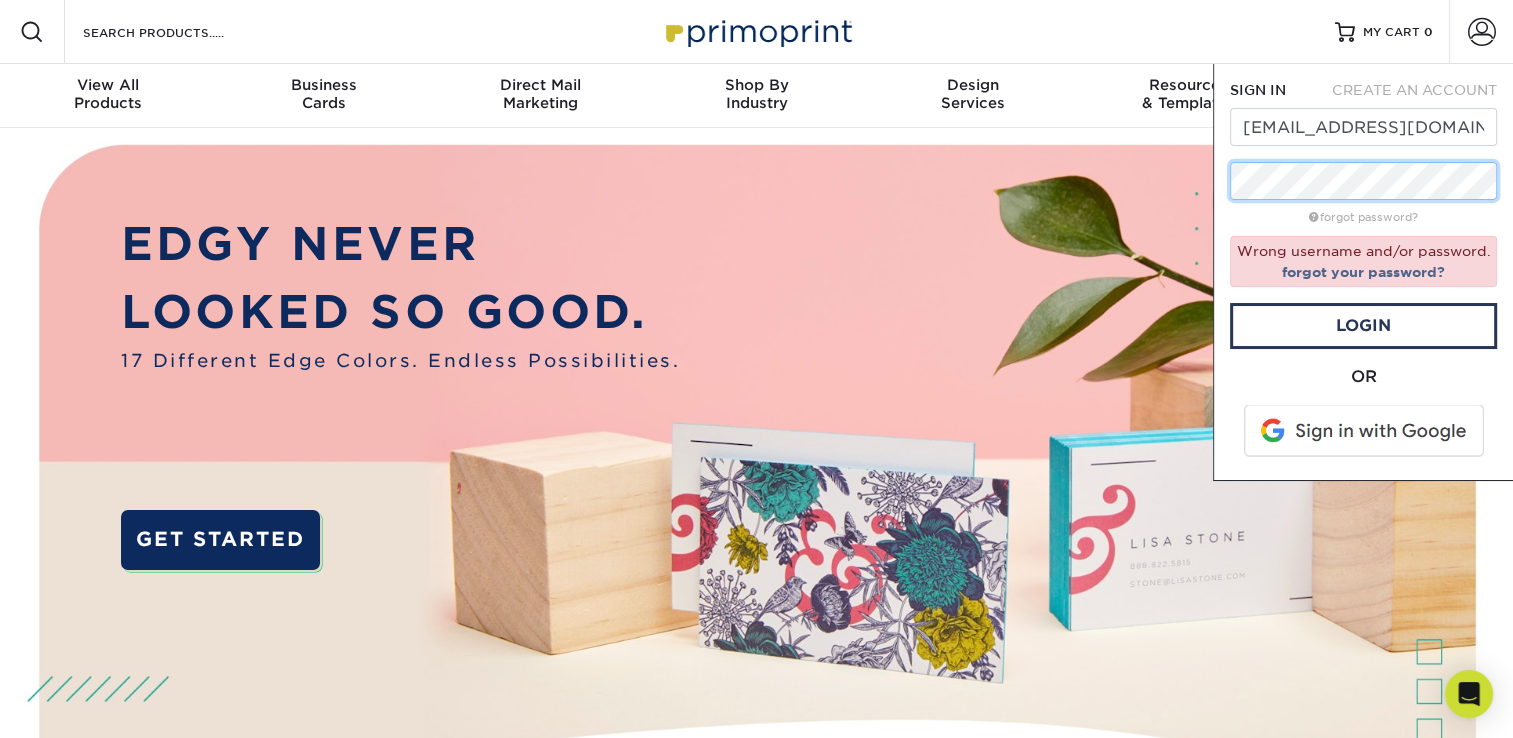 click on "Resources Menu
Search Products
Account
SIGN IN
CREATE AN ACCOUNT
rferretti@ferrettisearch.com
forgot password?
Wrong username and/or password. forgot your password?
Login" at bounding box center [756, 2226] 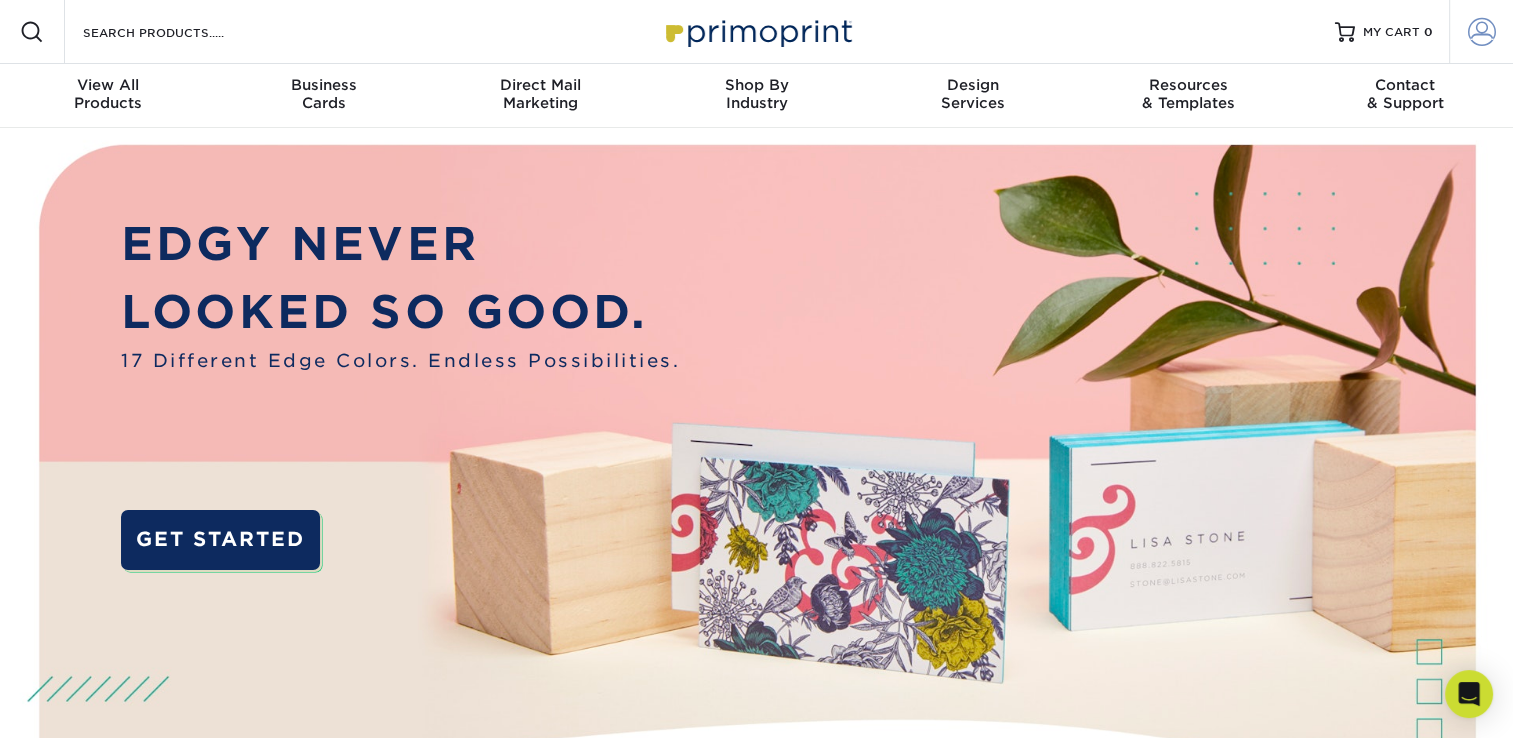 click at bounding box center [1482, 32] 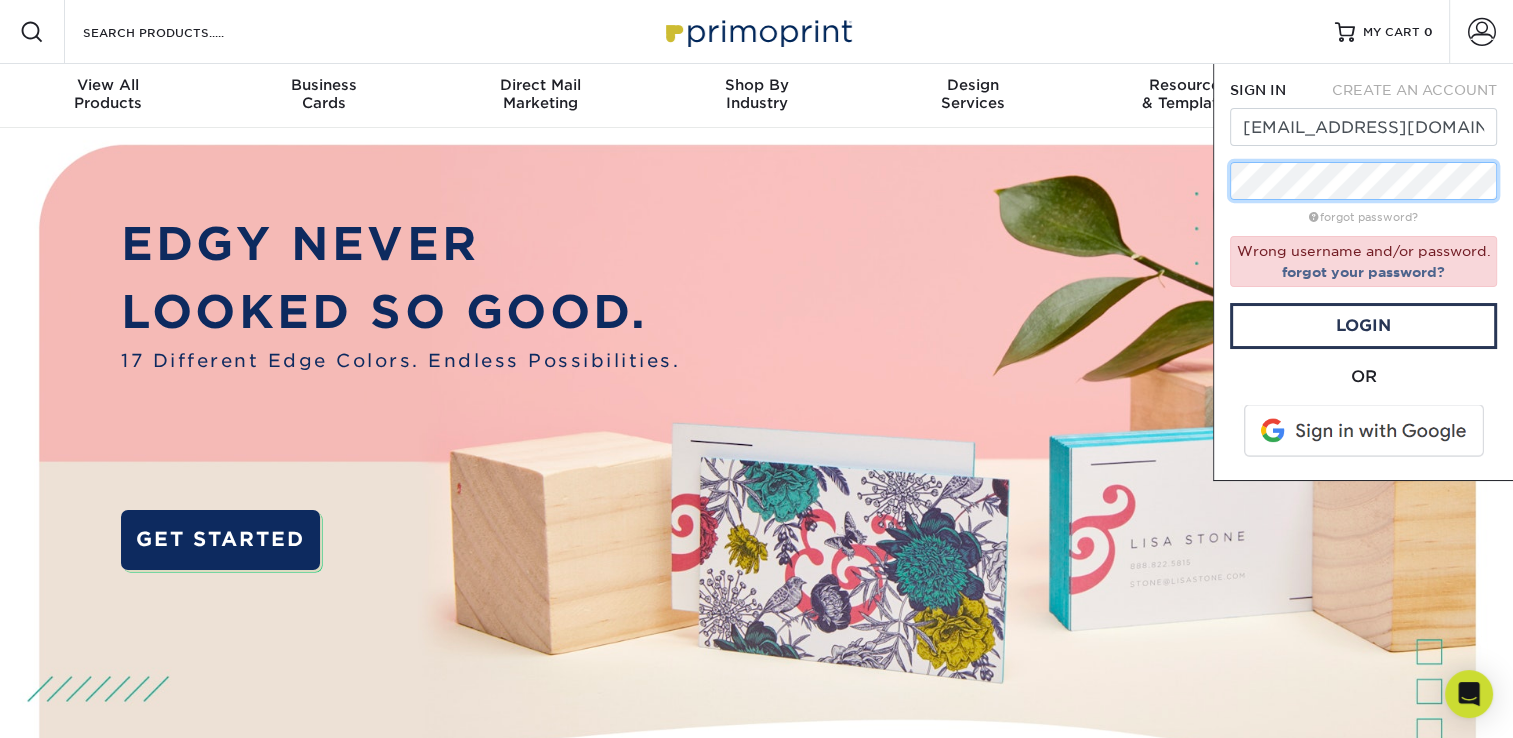 click on "Resources Menu
Search Products
Account
SIGN IN
CREATE AN ACCOUNT
rferretti@ferrettisearch.com
forgot password?
Wrong username and/or password. forgot your password?
Login" at bounding box center [756, 2226] 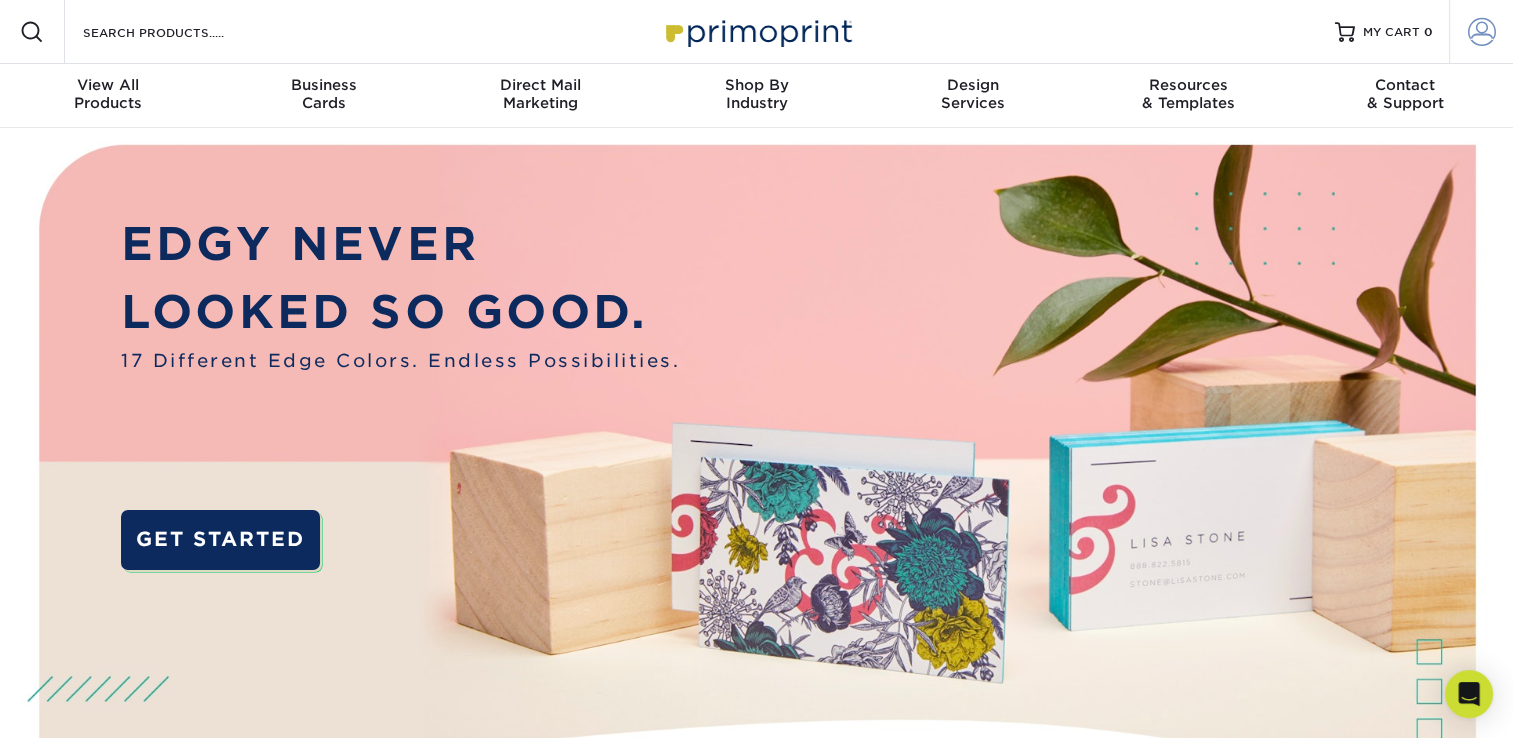 click at bounding box center (1482, 32) 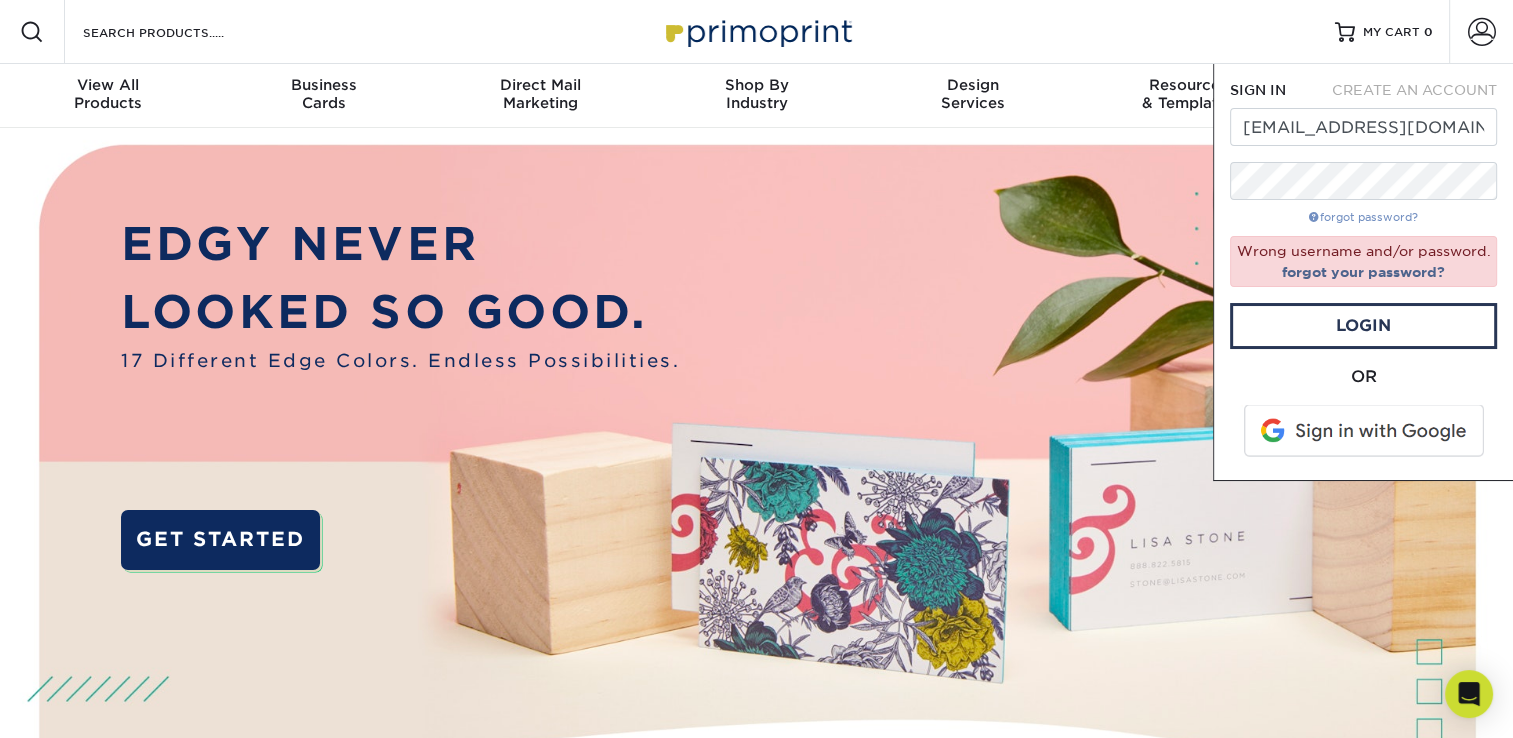 click on "forgot password?" at bounding box center (1363, 217) 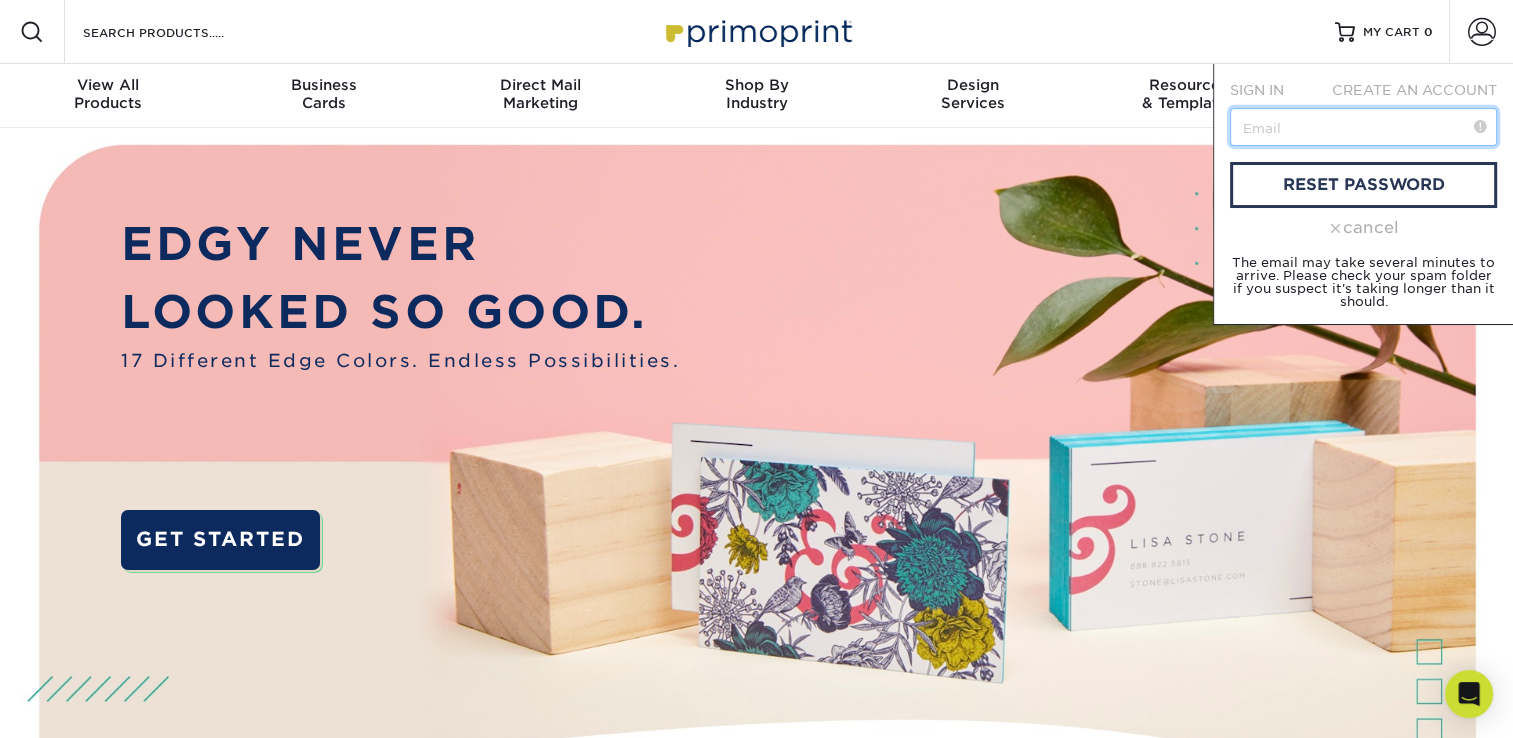 click at bounding box center (1363, 127) 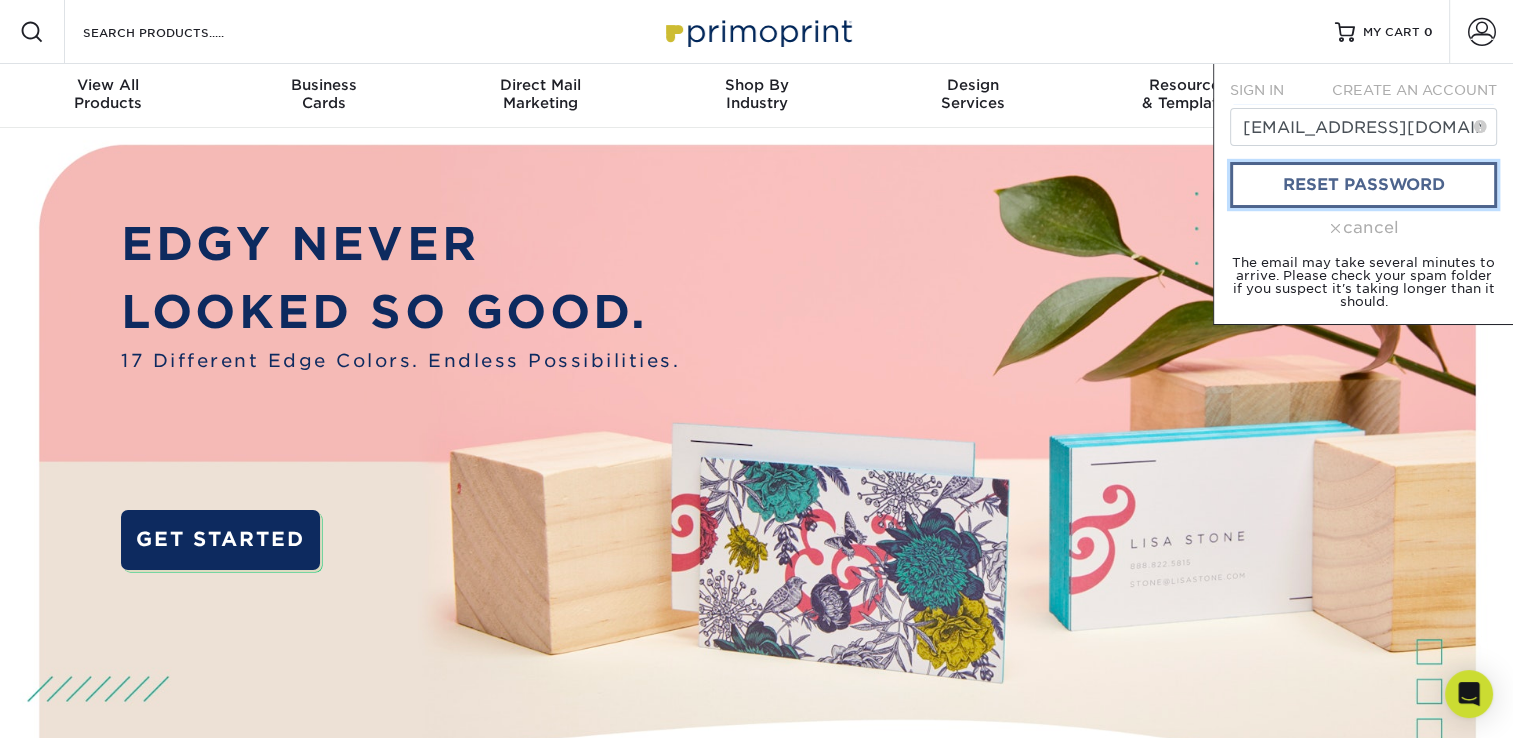 click on "reset password" at bounding box center [1363, 185] 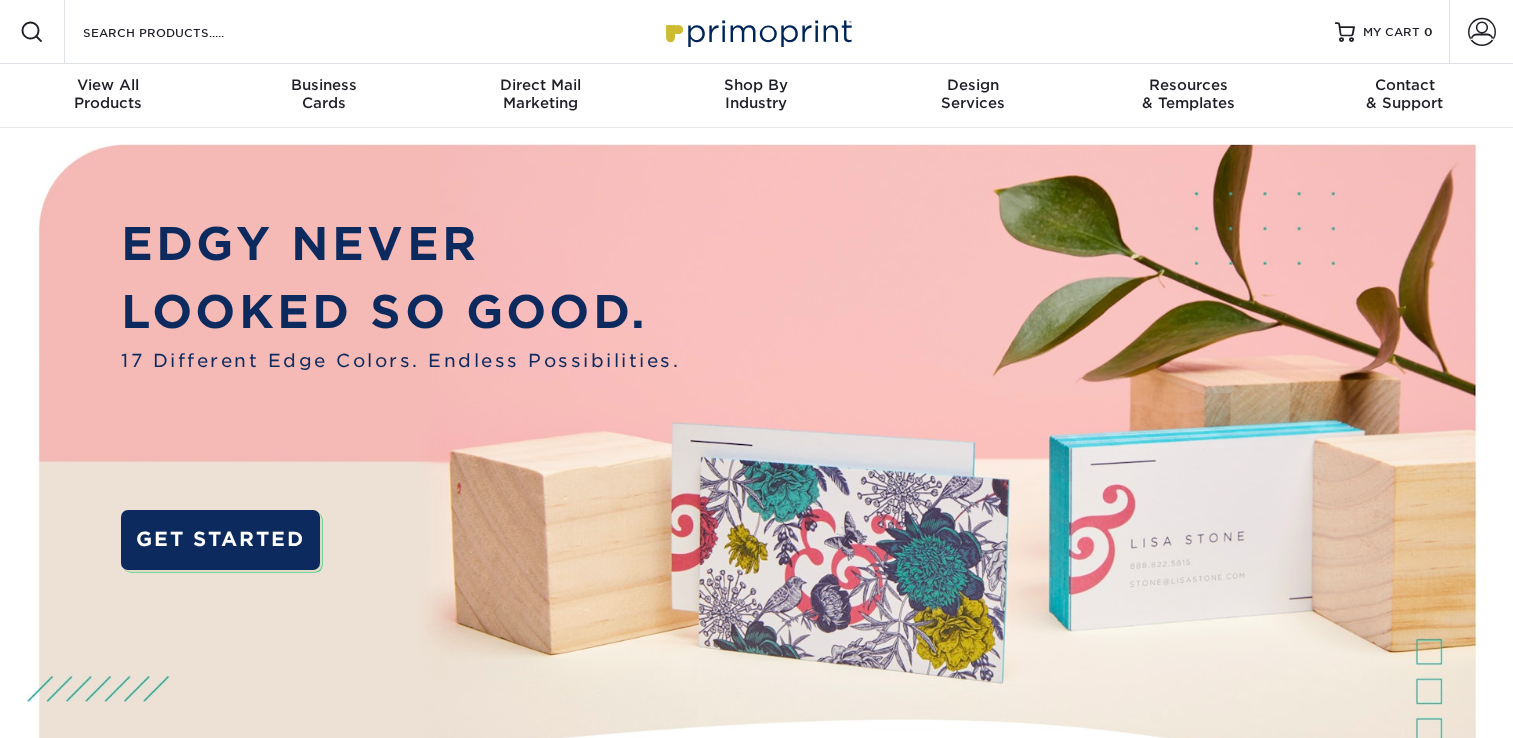 scroll, scrollTop: 0, scrollLeft: 0, axis: both 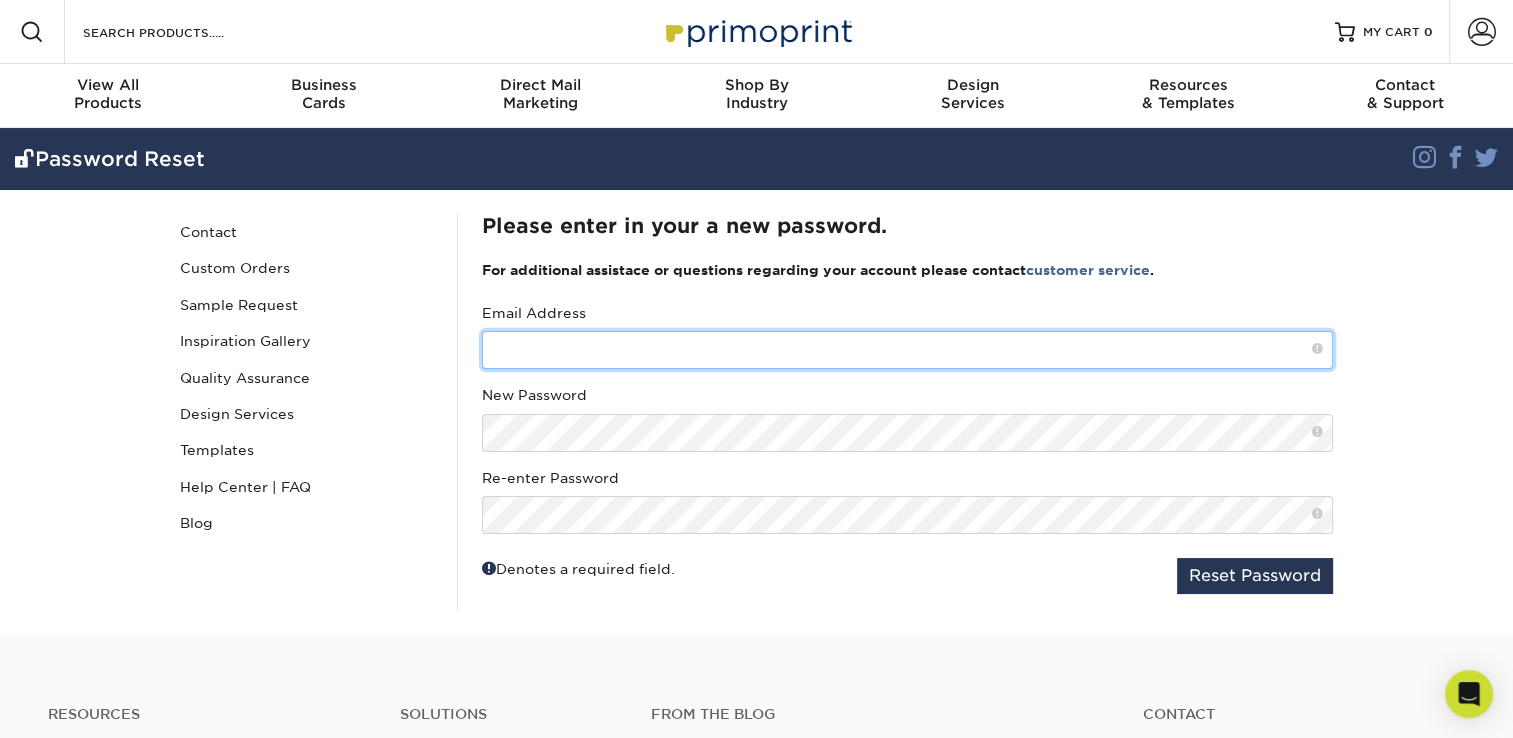 click at bounding box center (907, 350) 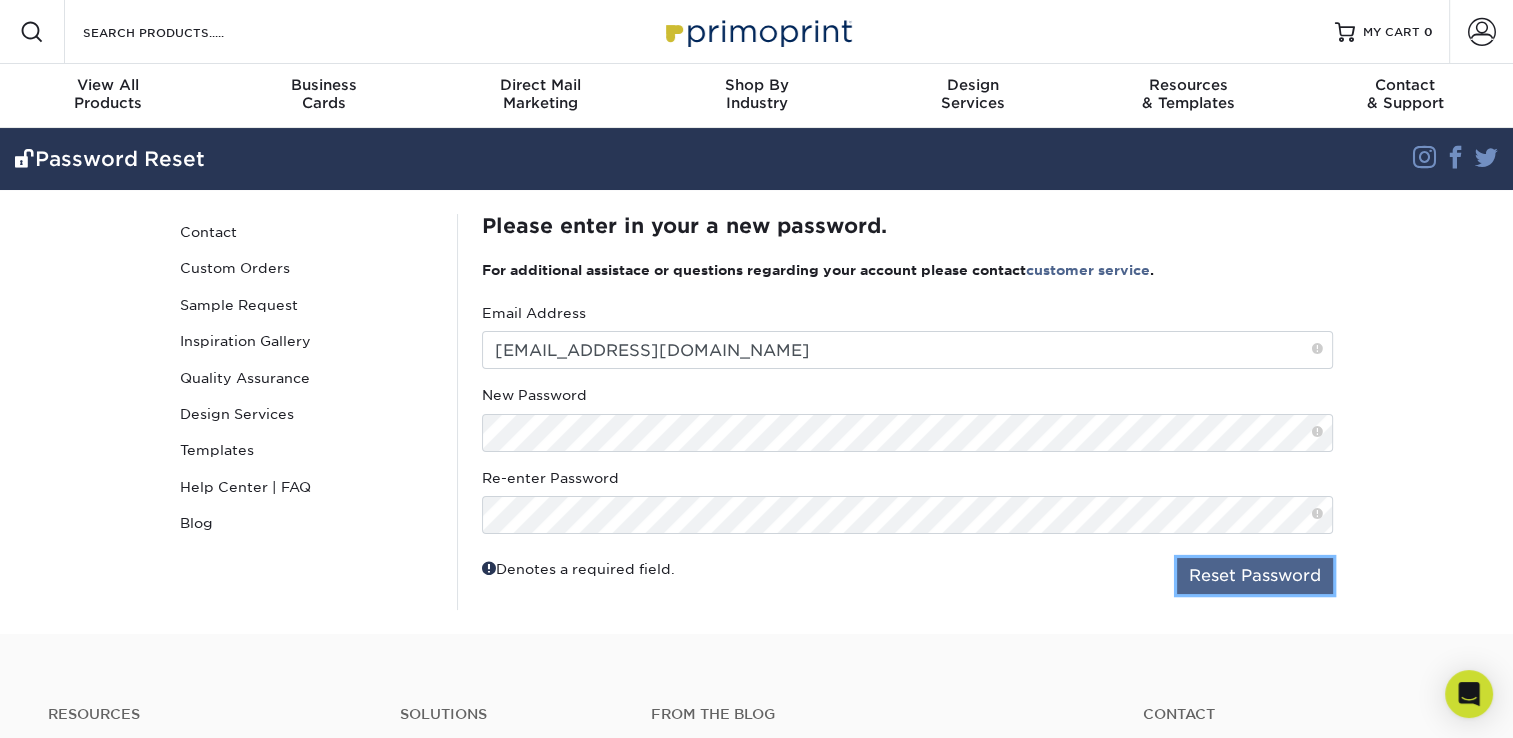 click on "Reset Password" at bounding box center (1255, 576) 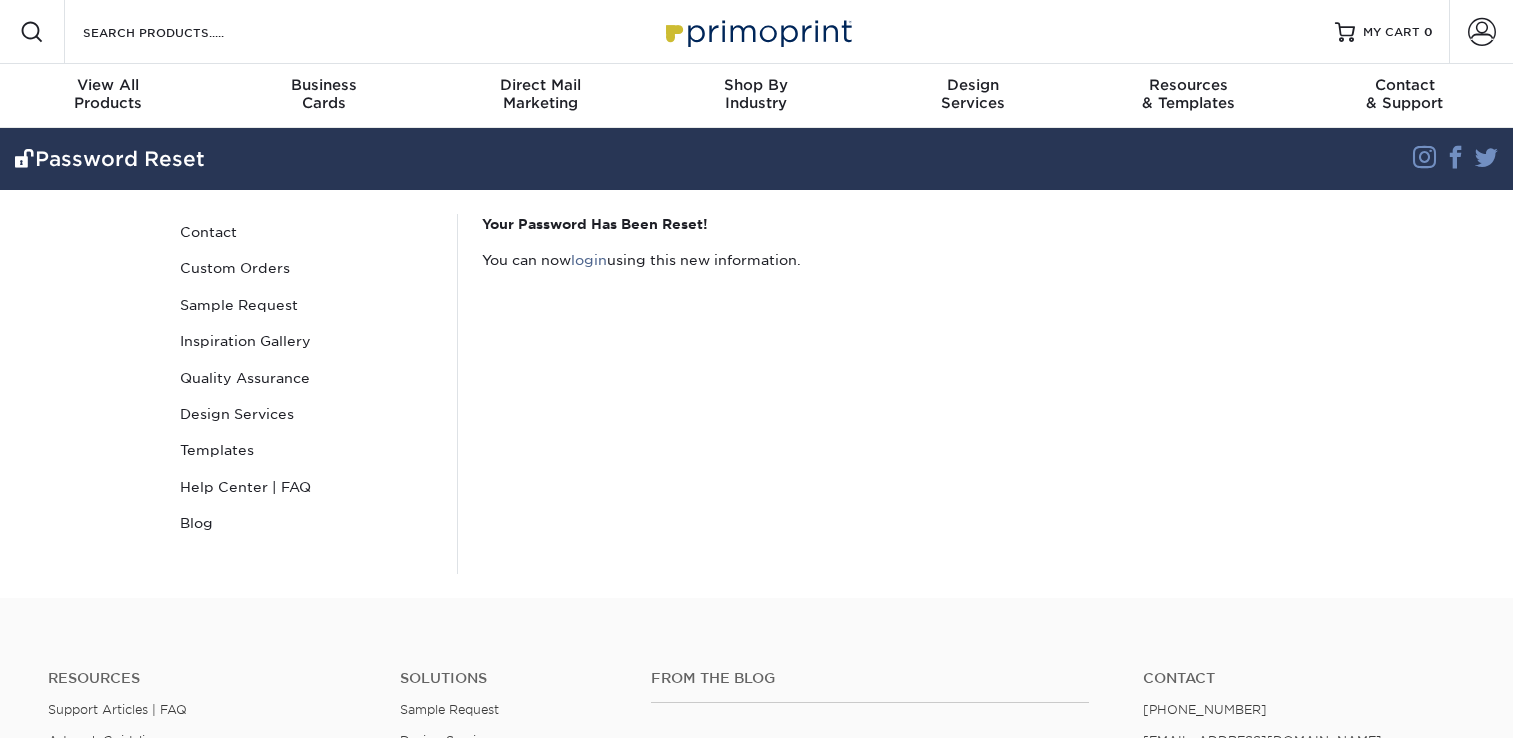 scroll, scrollTop: 0, scrollLeft: 0, axis: both 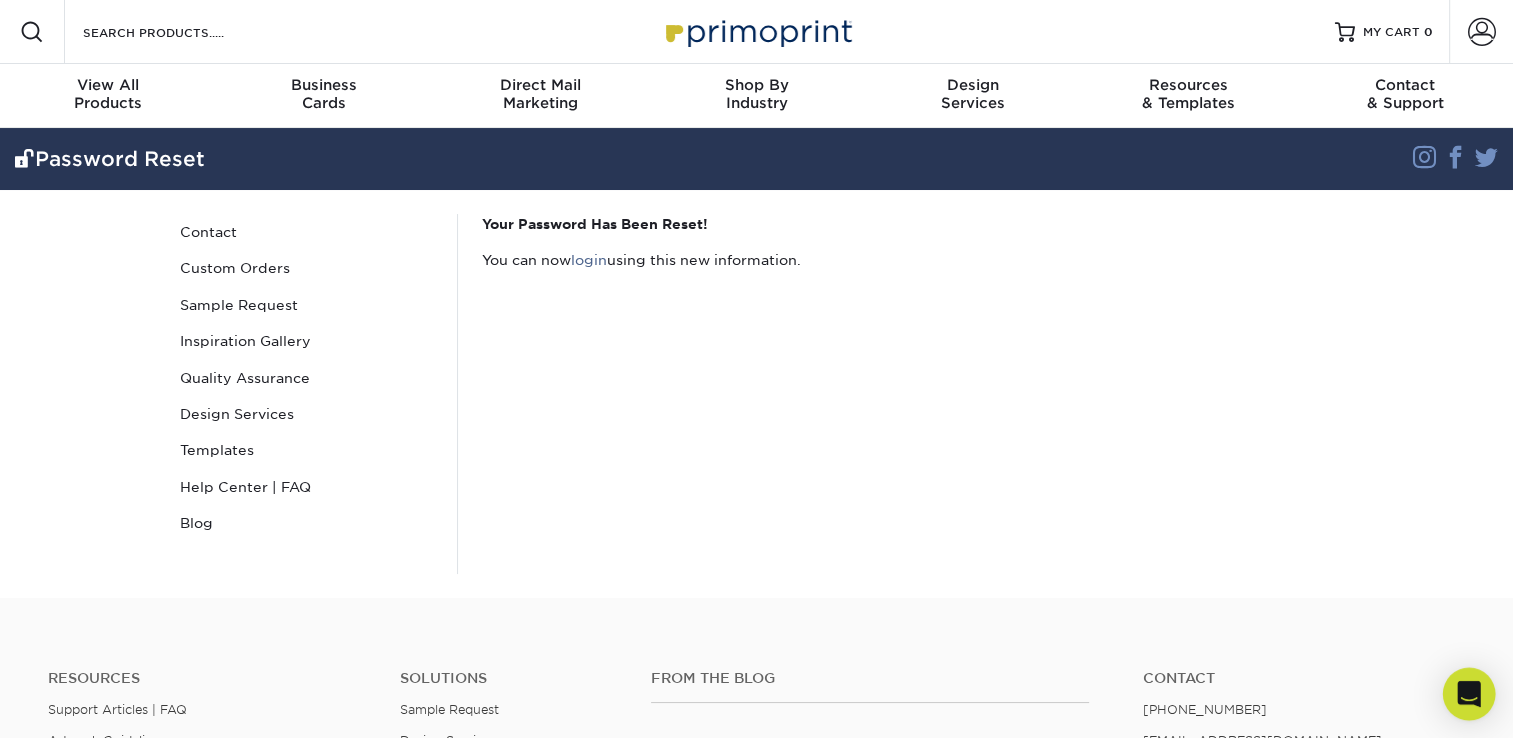 click 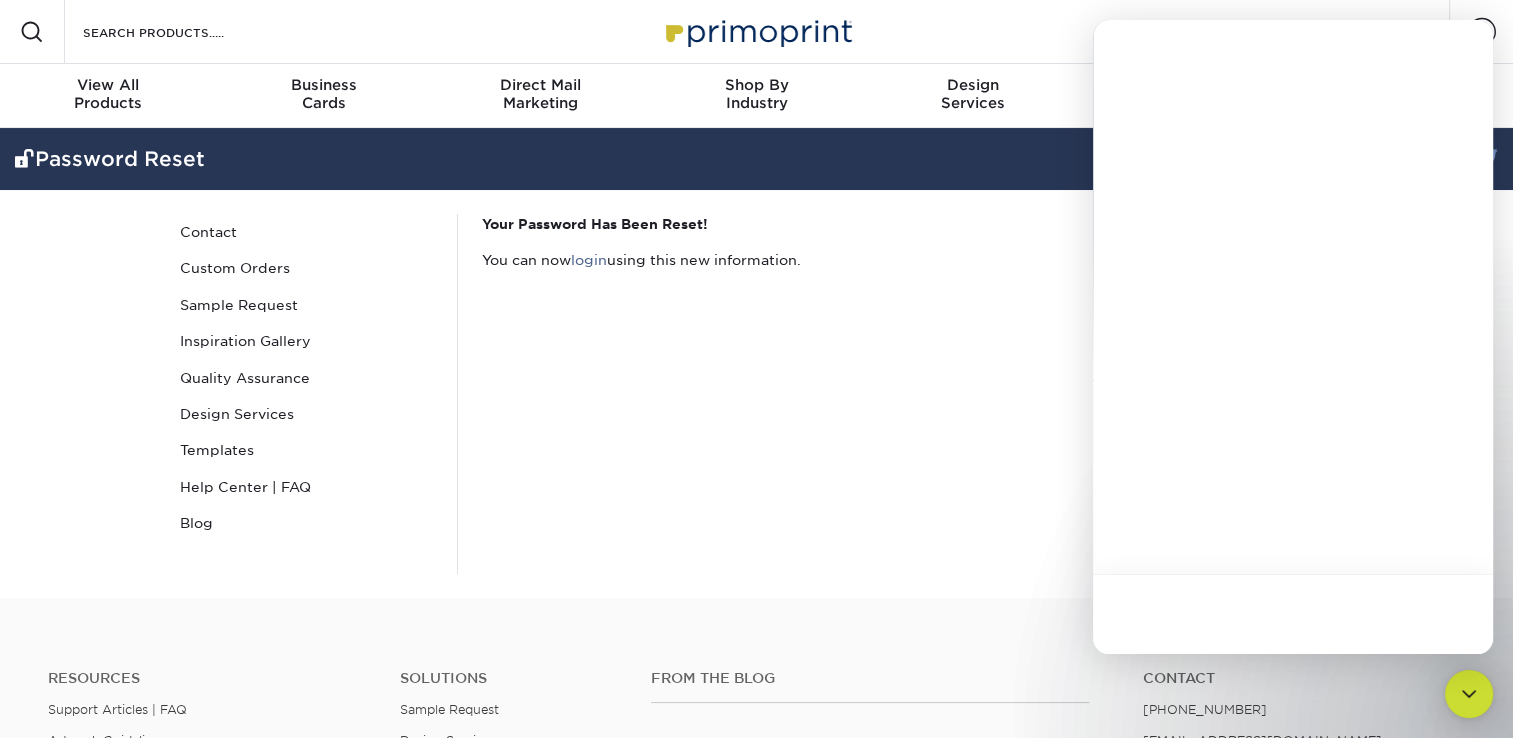 scroll, scrollTop: 0, scrollLeft: 0, axis: both 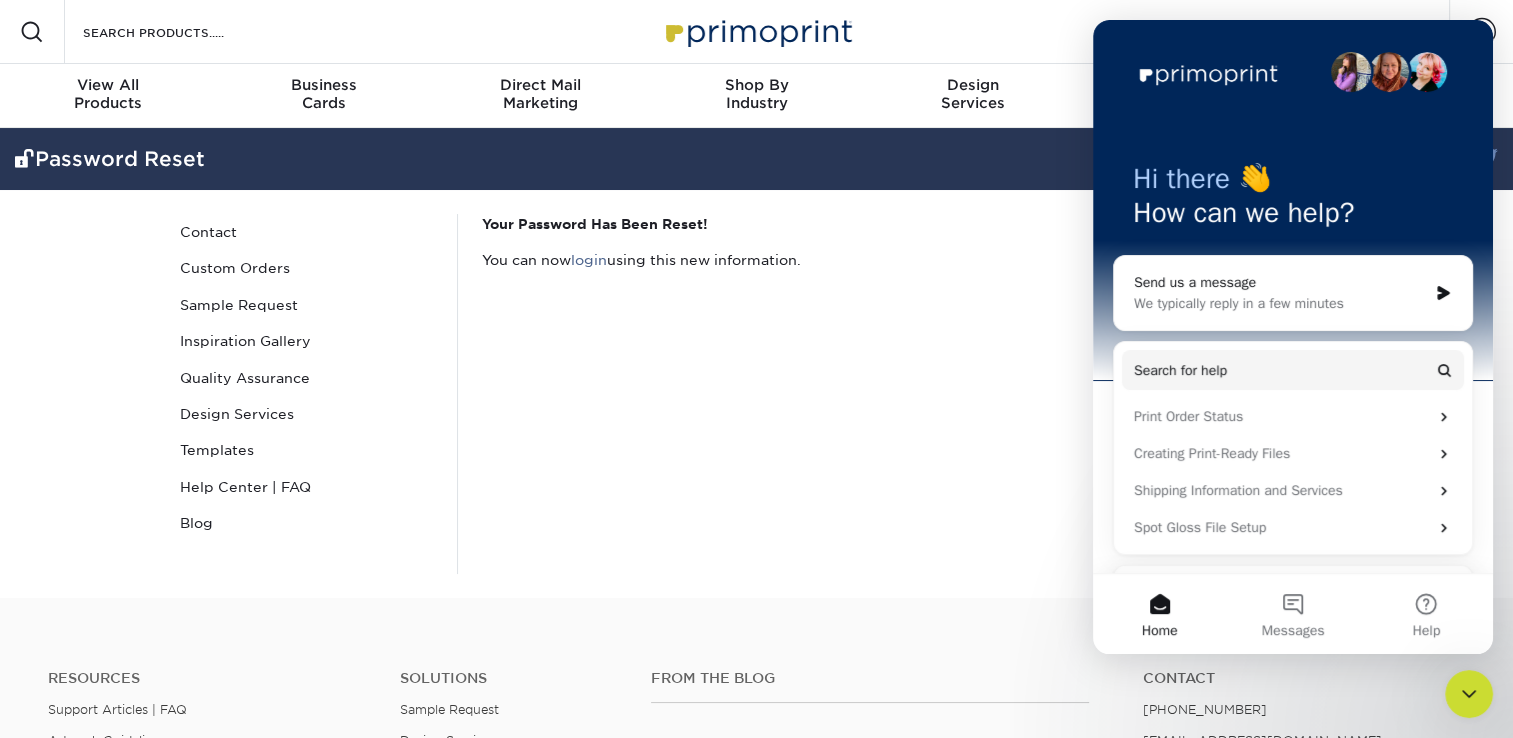 click on "Send us a message" at bounding box center [1280, 282] 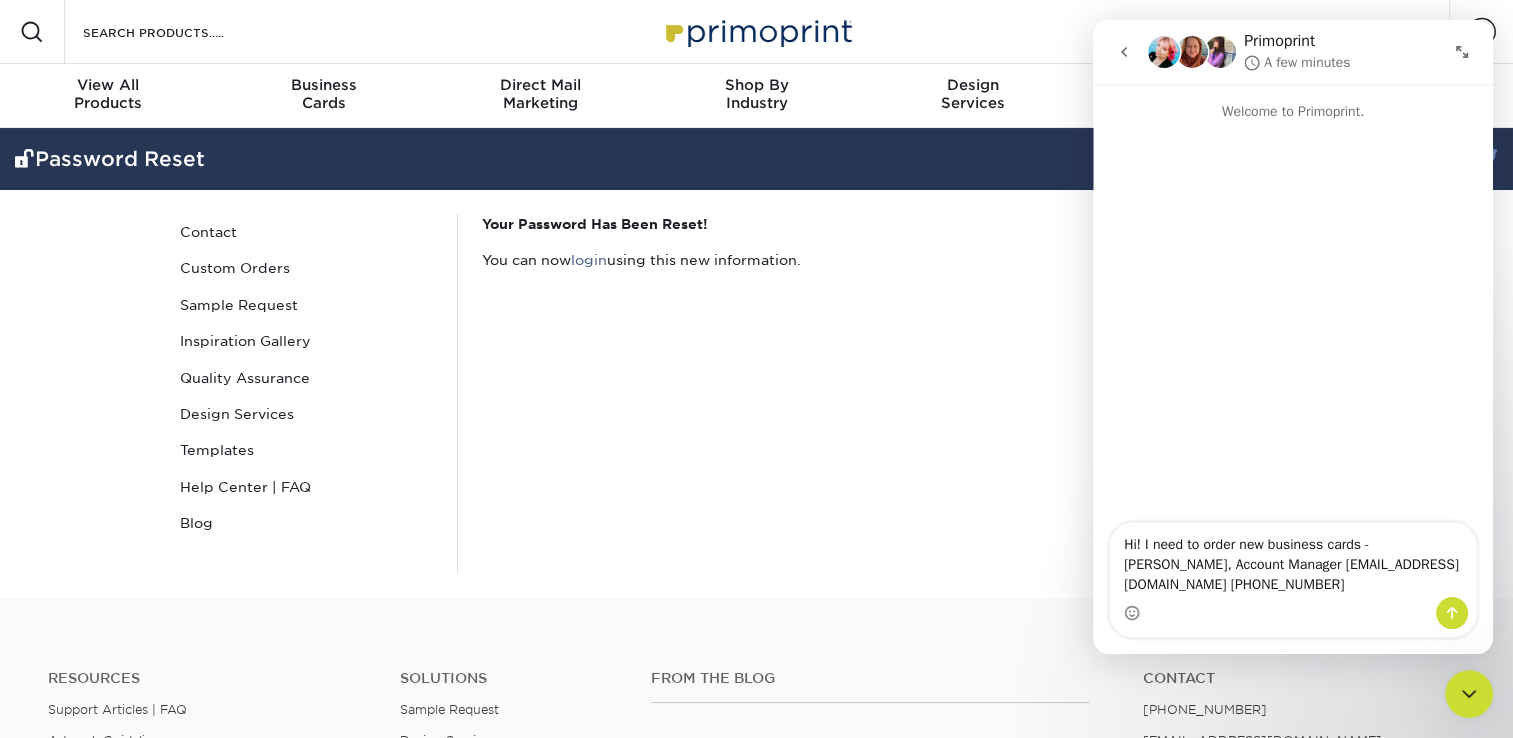 type on "Hi! I need to order new business cards - Josey Harris, Account Manager jharris@ferrettisearch.com 910-217-3018" 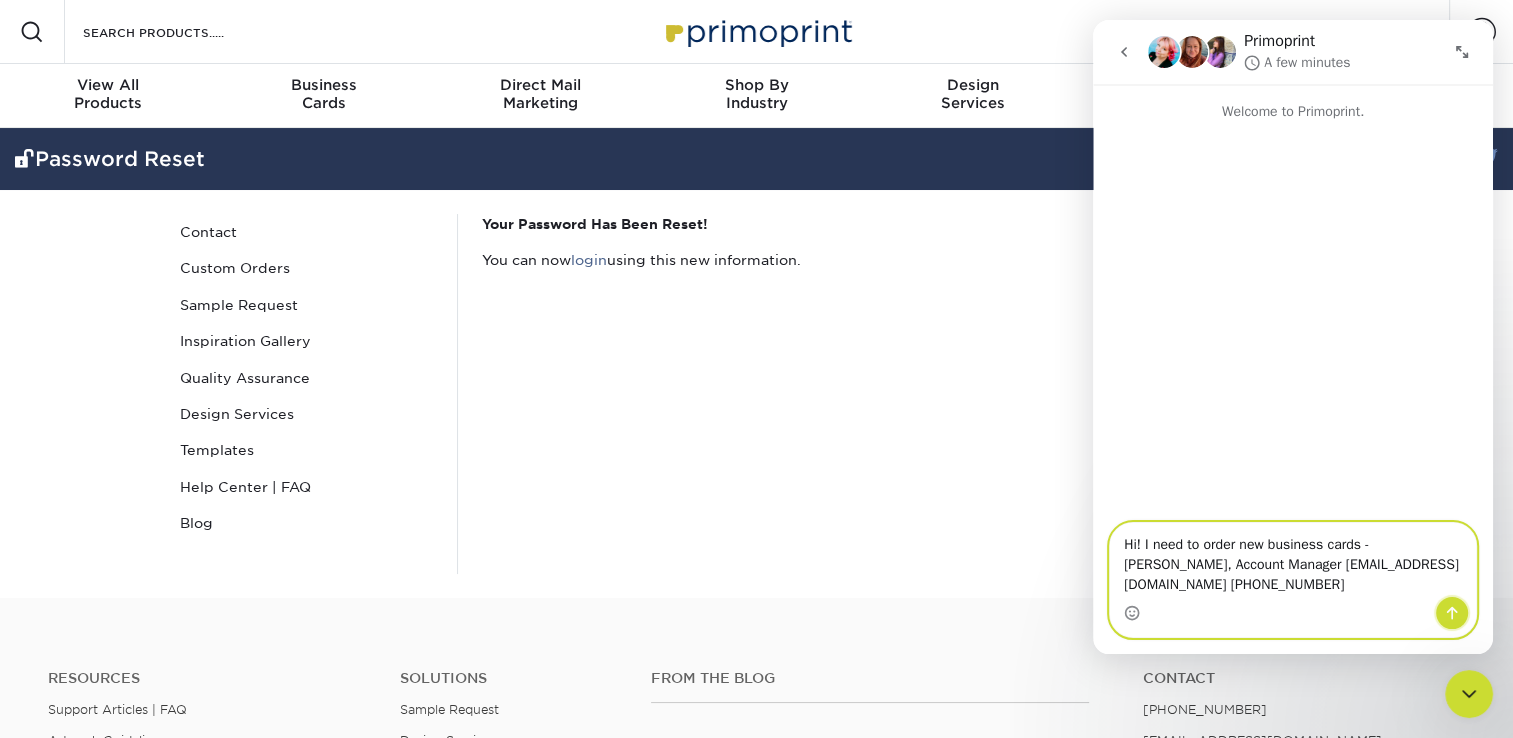 click 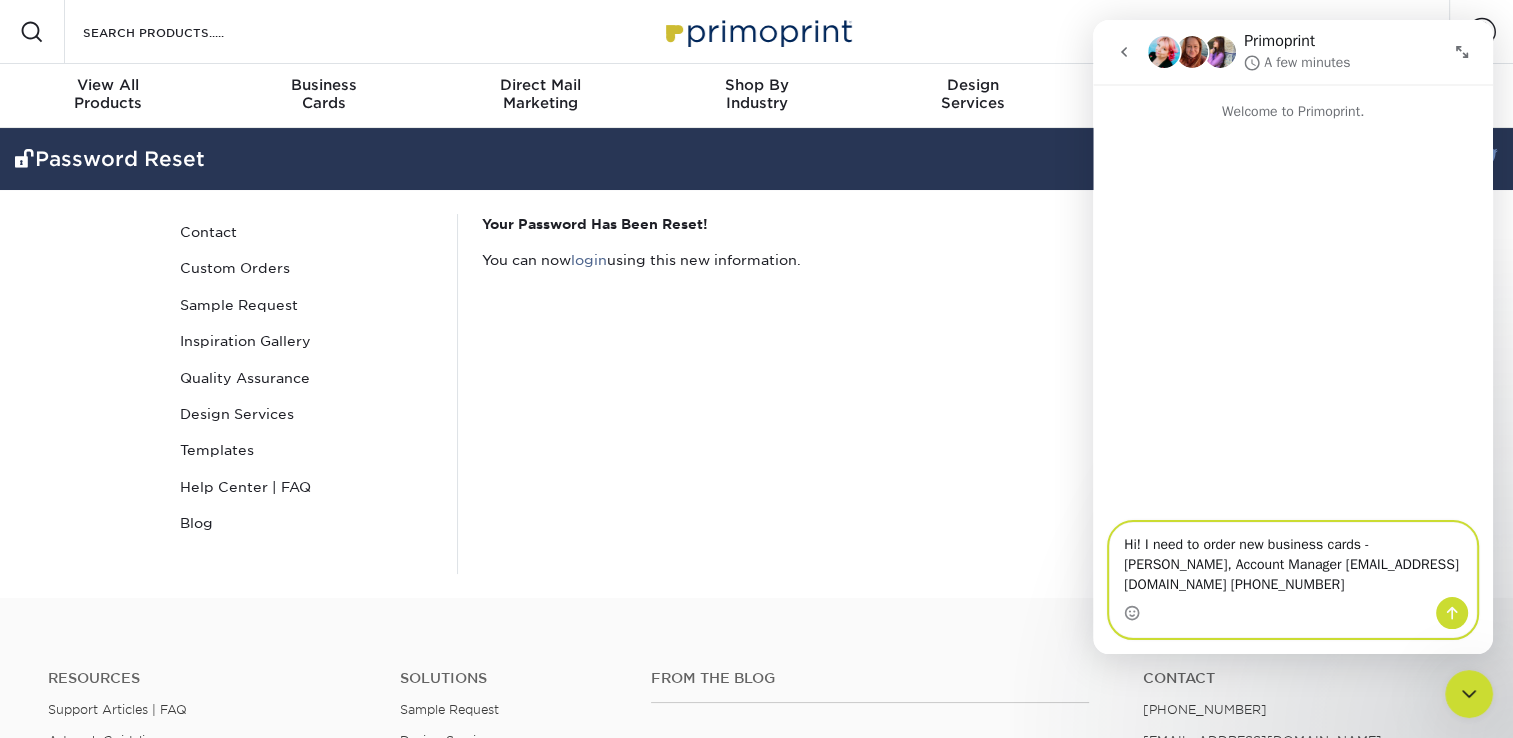 type 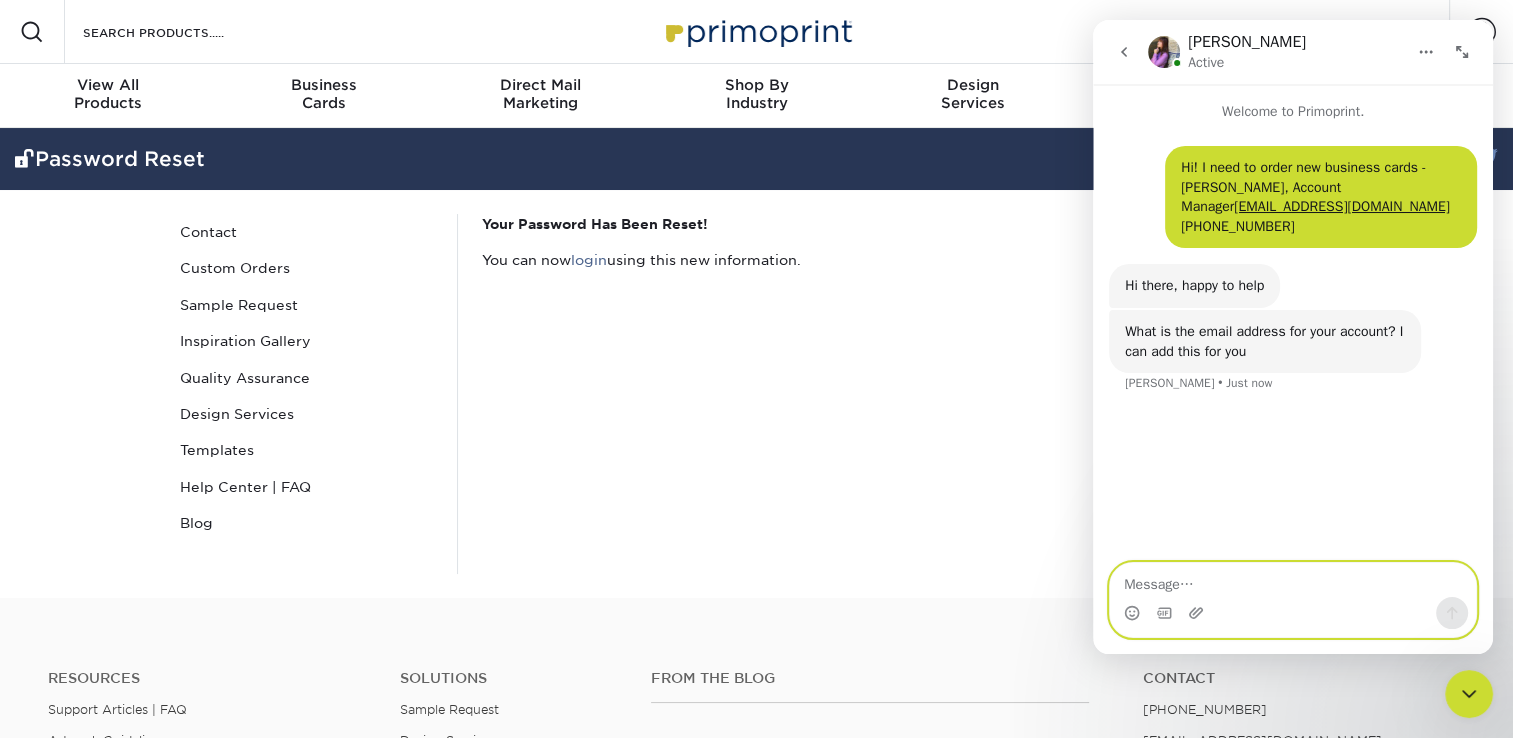 click at bounding box center (1293, 580) 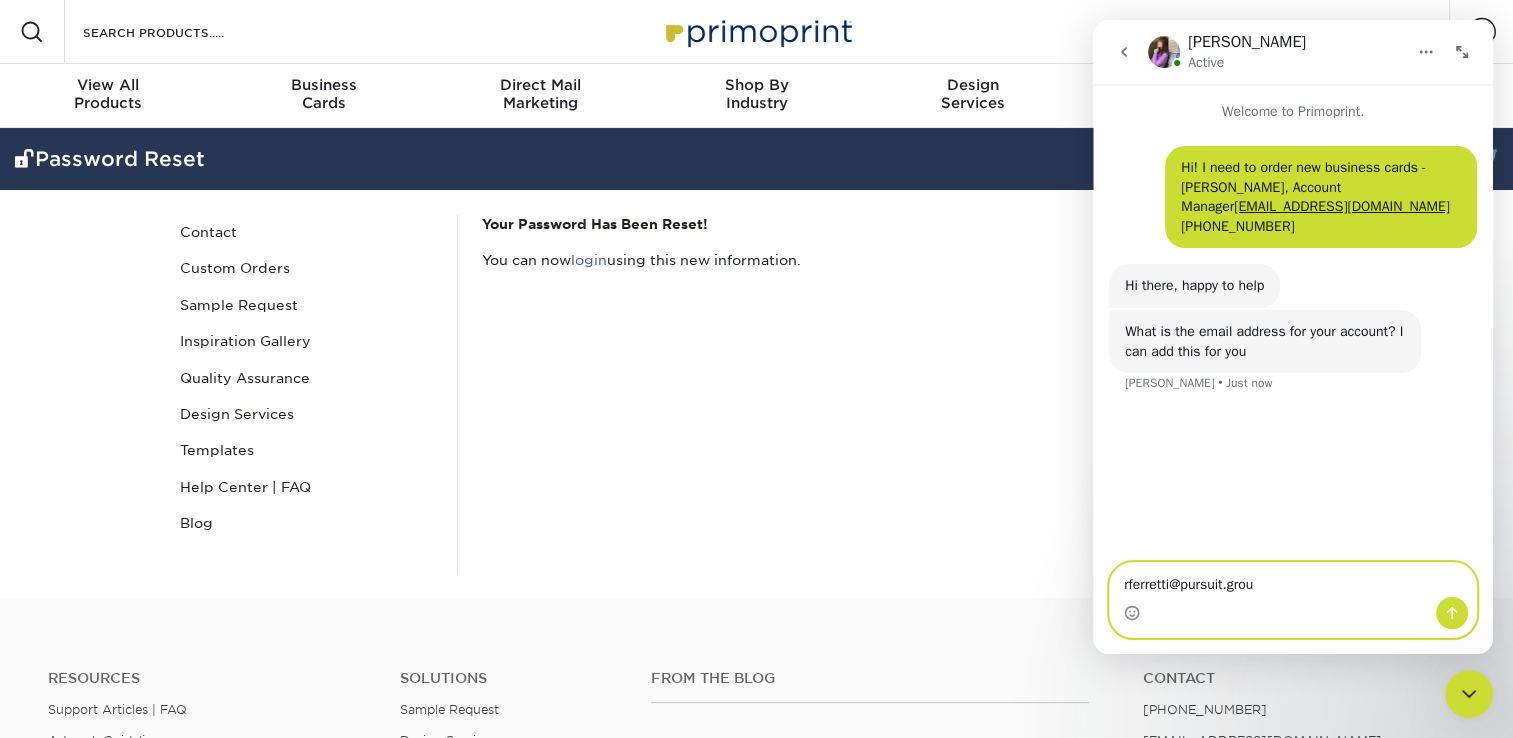 type on "[EMAIL_ADDRESS][DOMAIN_NAME]" 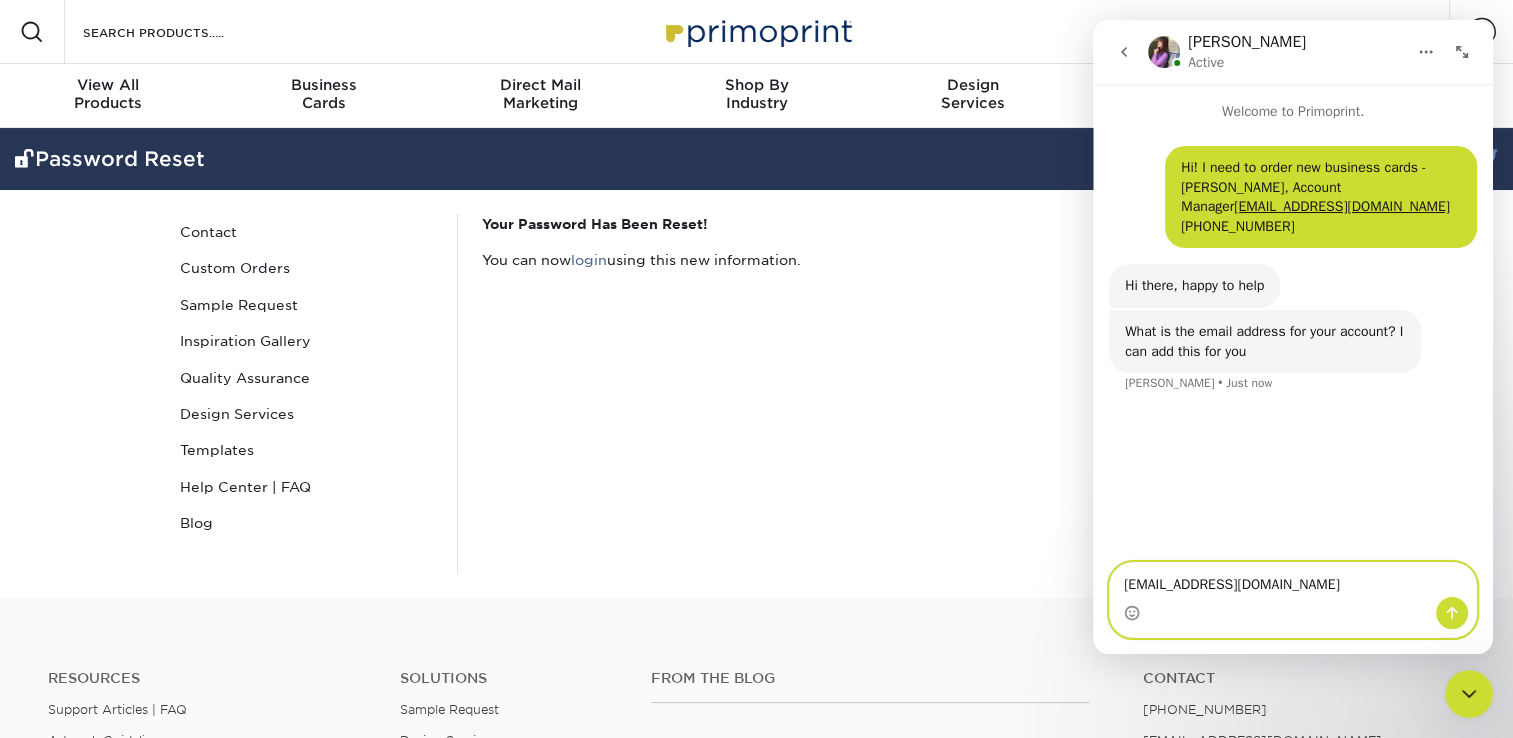 type 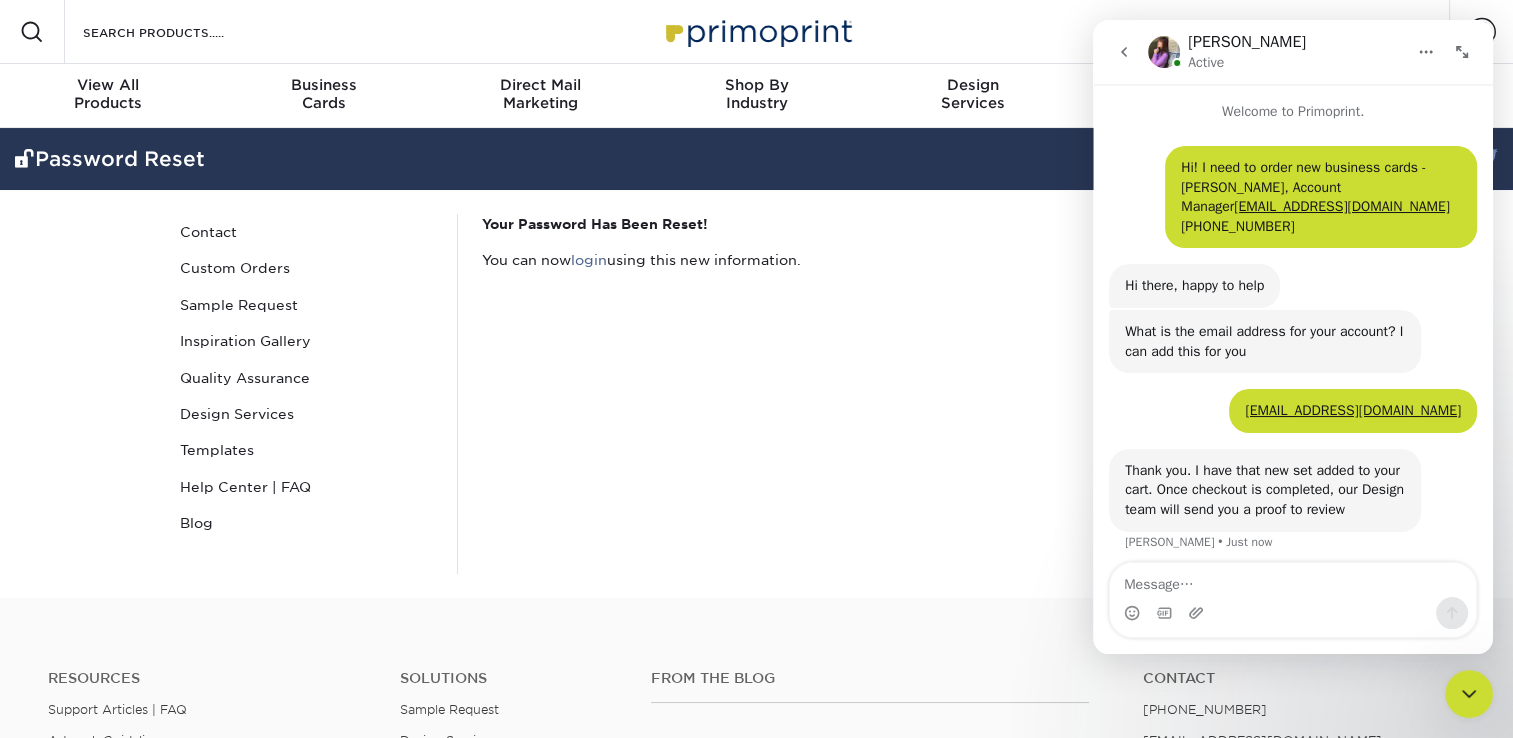 click on "Your Password Has Been Reset!
You can now  login  using this new information." at bounding box center (907, 394) 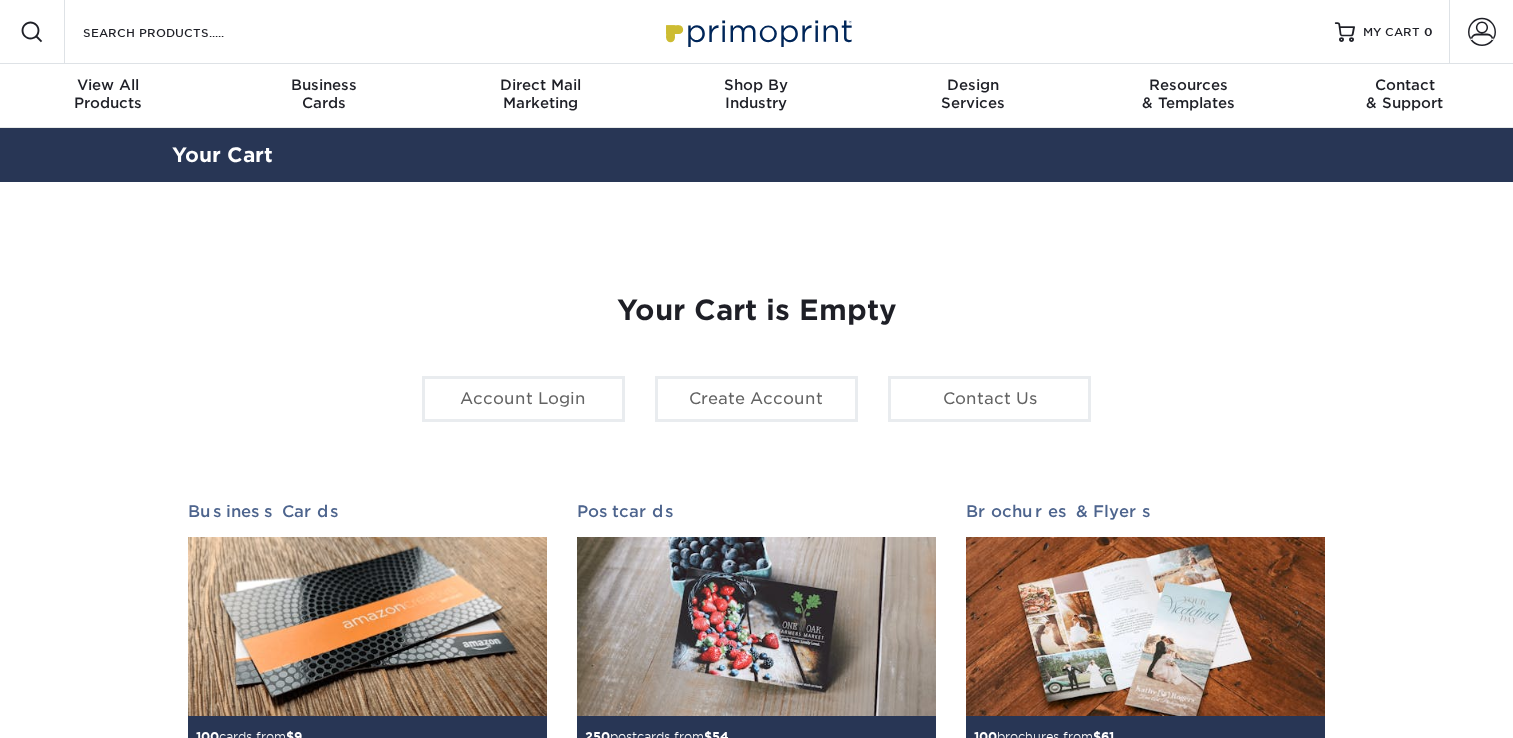 scroll, scrollTop: 0, scrollLeft: 0, axis: both 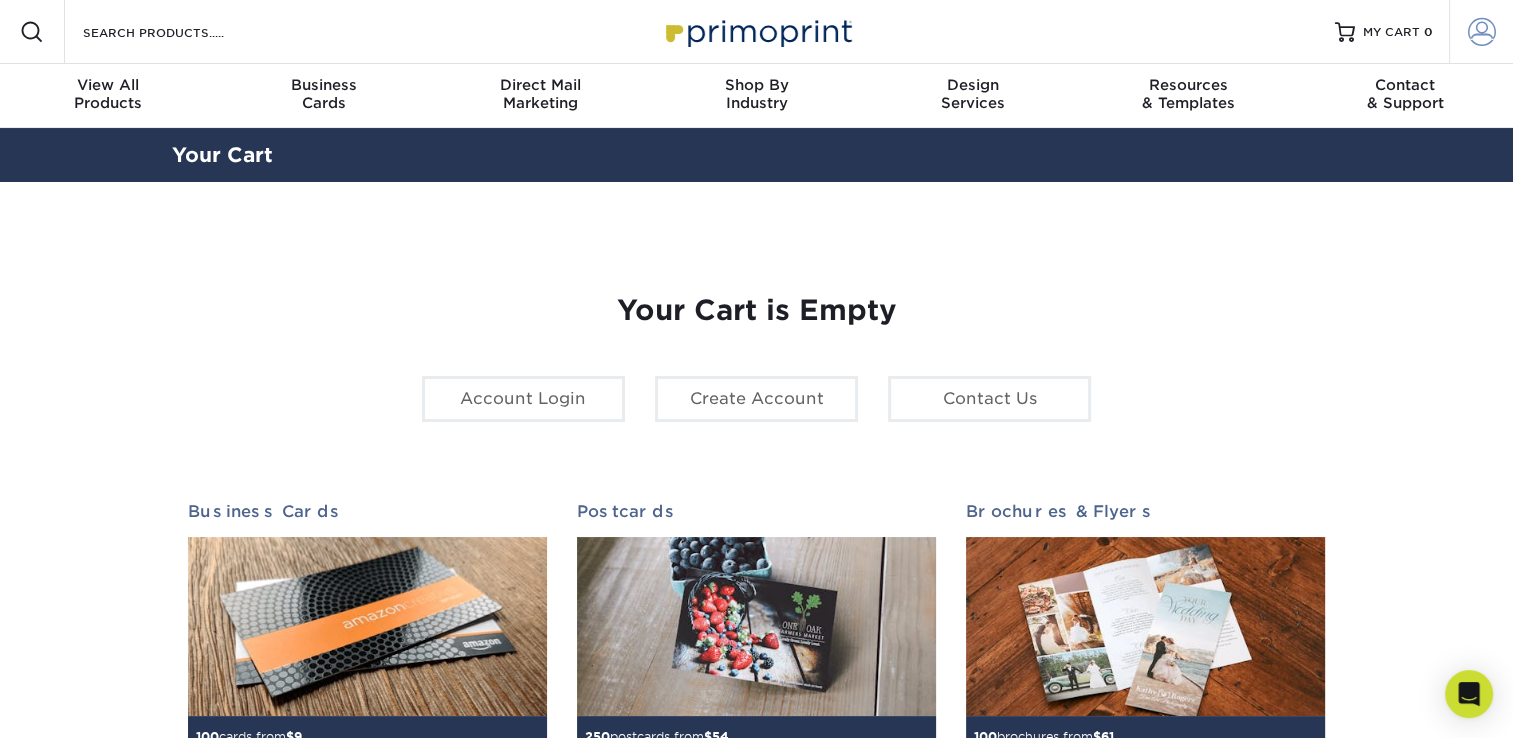 type on "[EMAIL_ADDRESS][DOMAIN_NAME]" 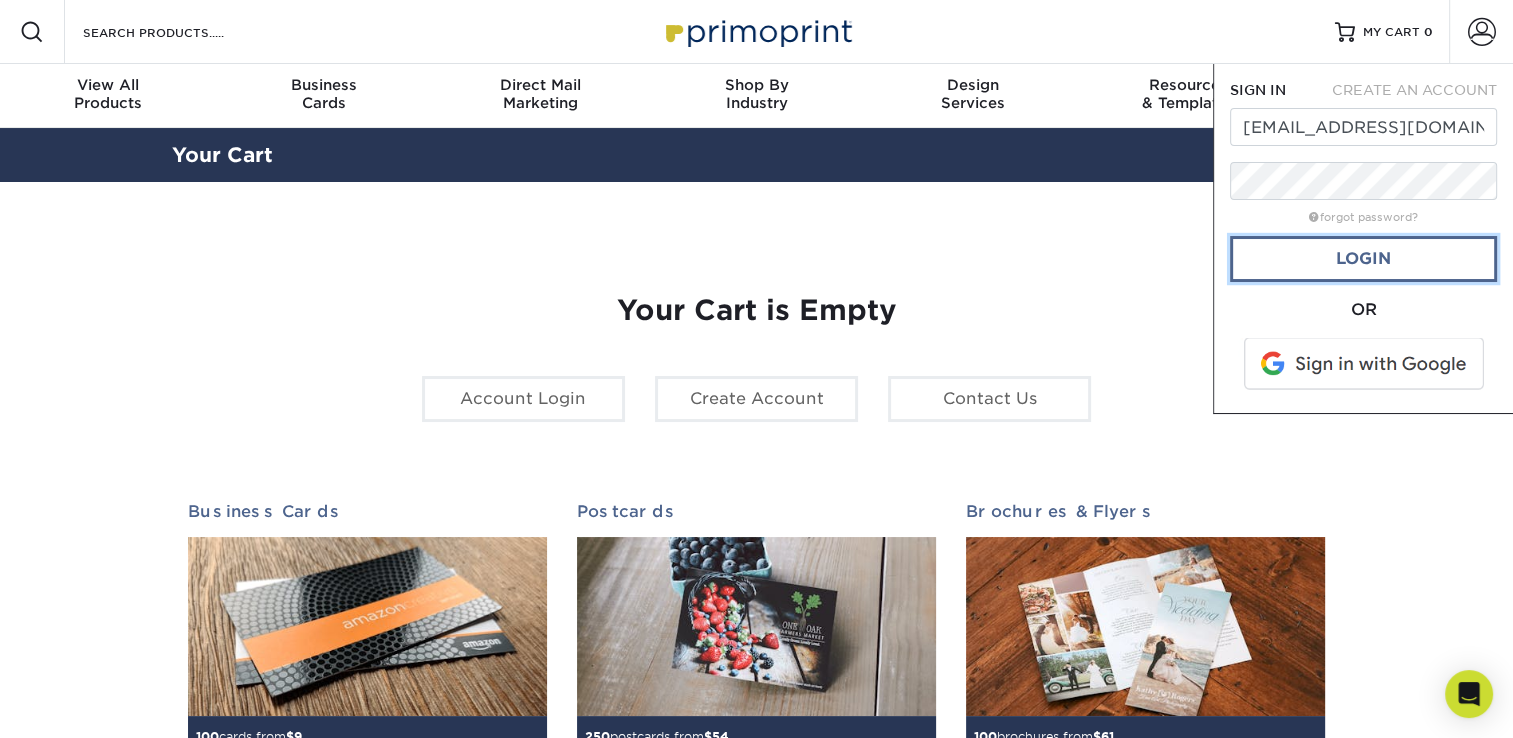 click on "Login" at bounding box center (1363, 259) 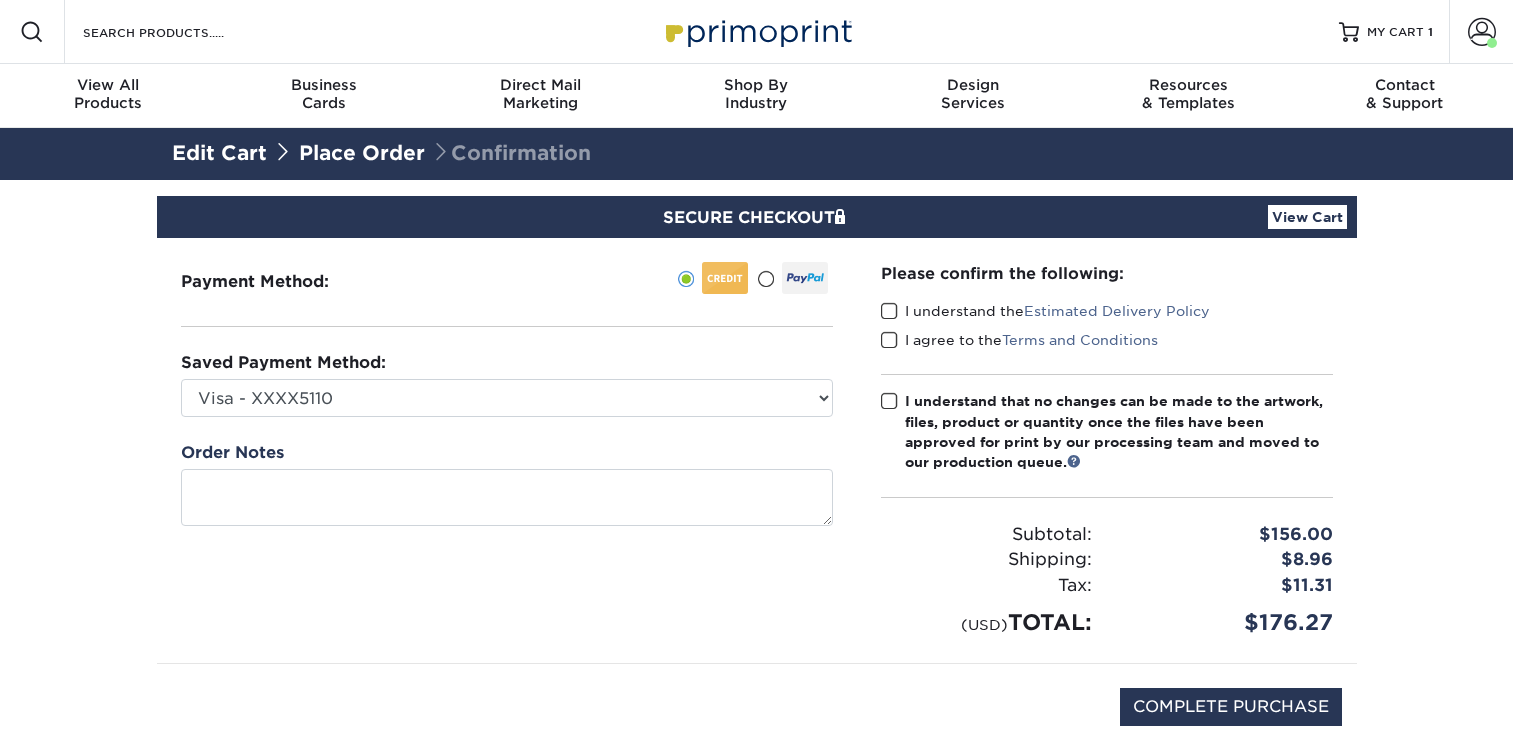 scroll, scrollTop: 0, scrollLeft: 0, axis: both 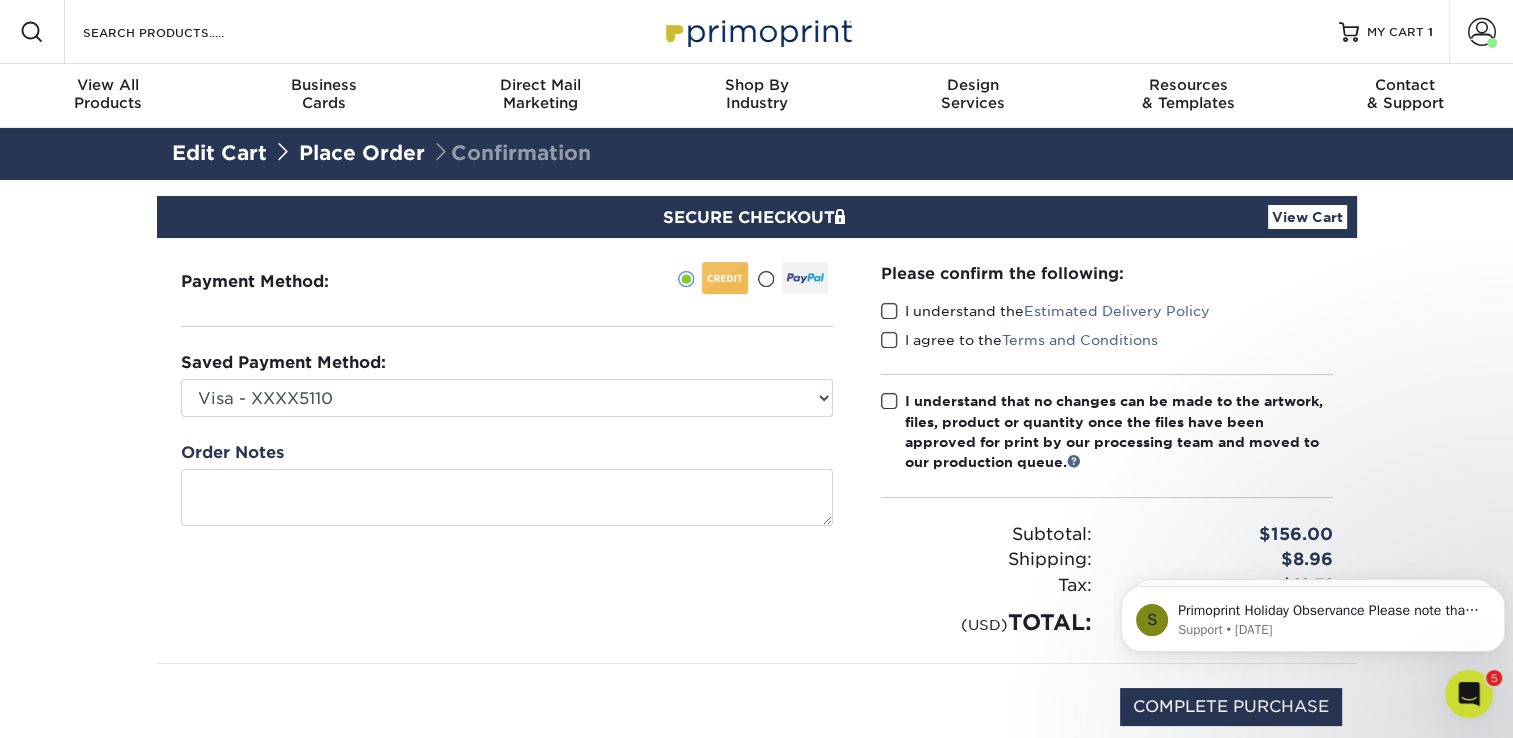 click on "Payment Method:" at bounding box center [507, 450] 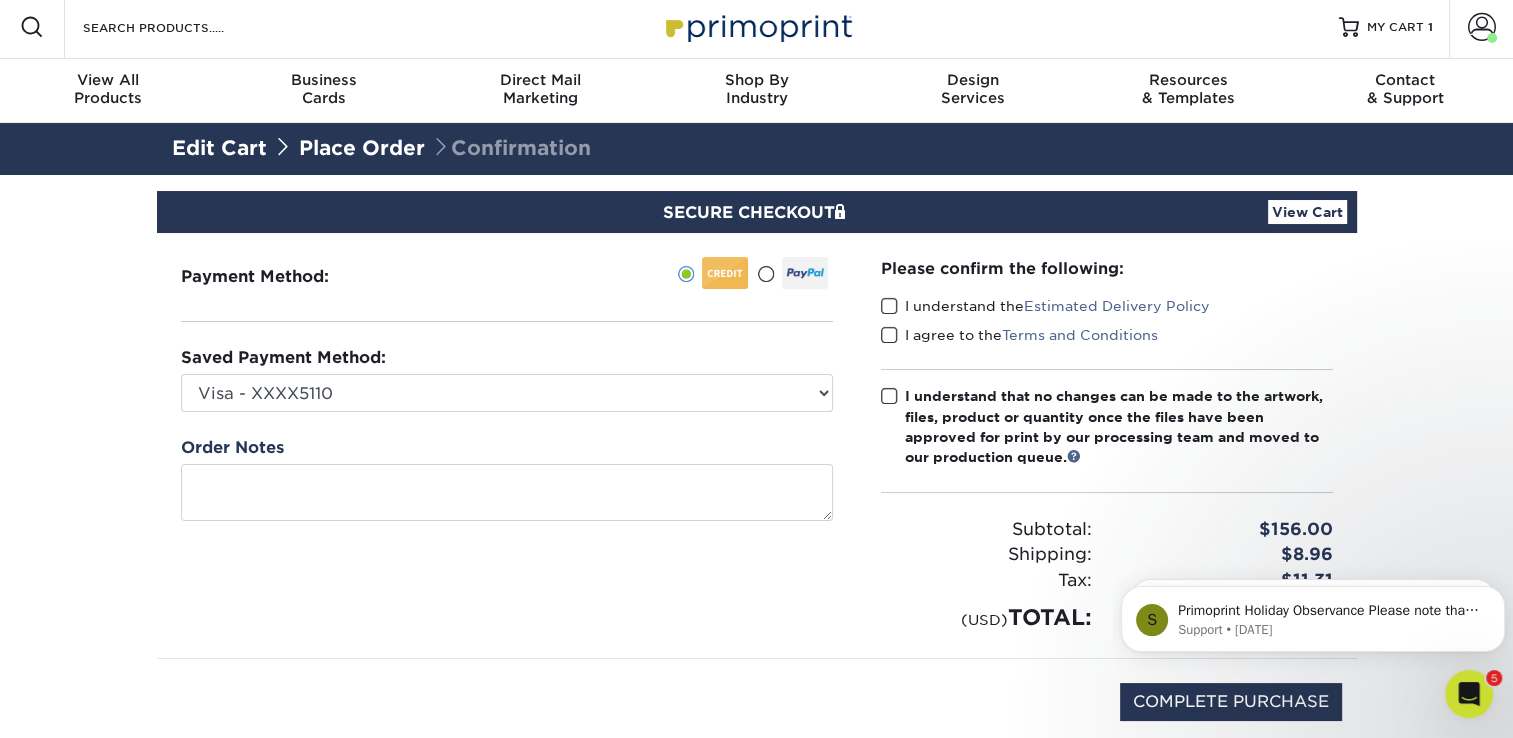 scroll, scrollTop: 200, scrollLeft: 0, axis: vertical 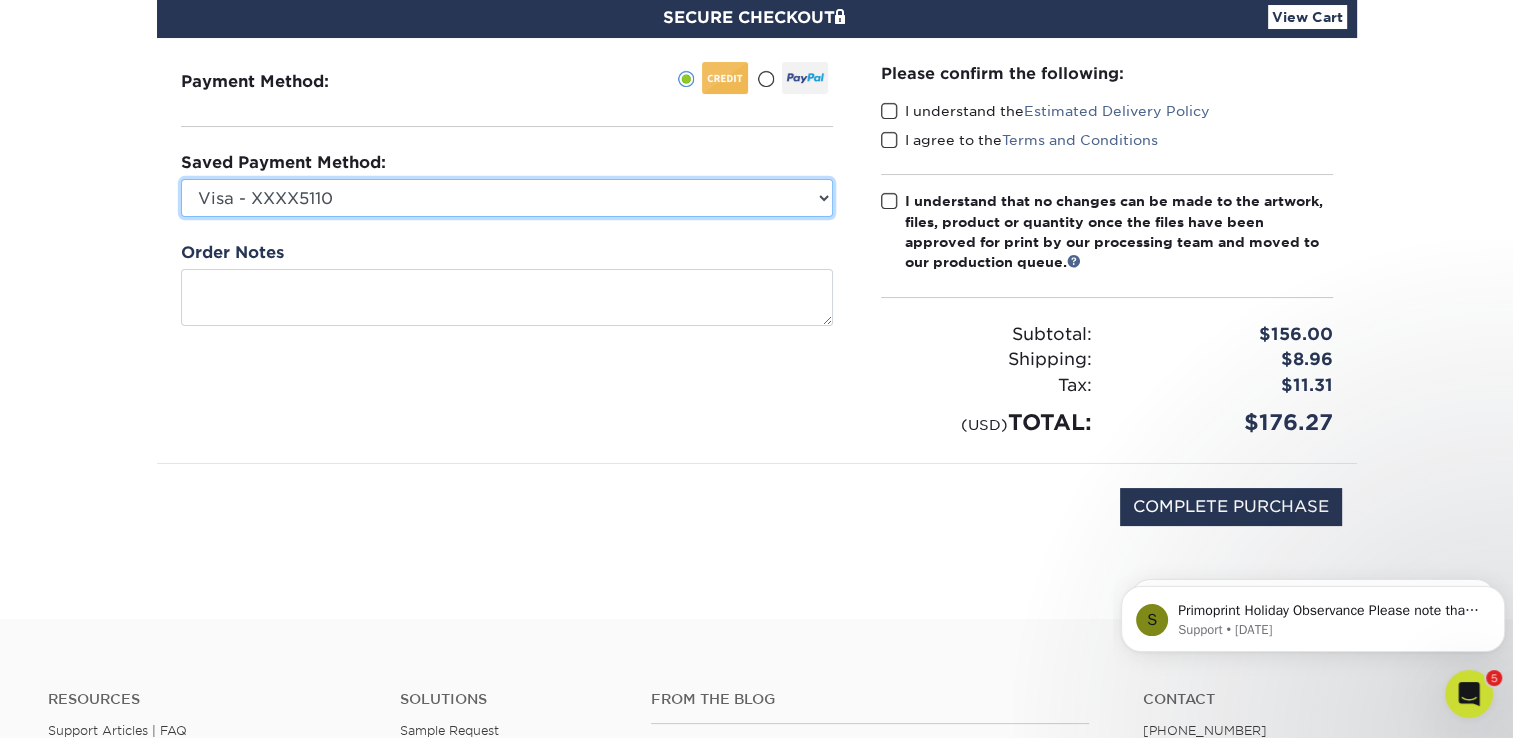 click on "Visa - XXXX5110 Visa - XXXX6135 Visa - XXXX4068 Visa - XXXX7470 Visa - XXXX8073 New Credit Card" at bounding box center (507, 198) 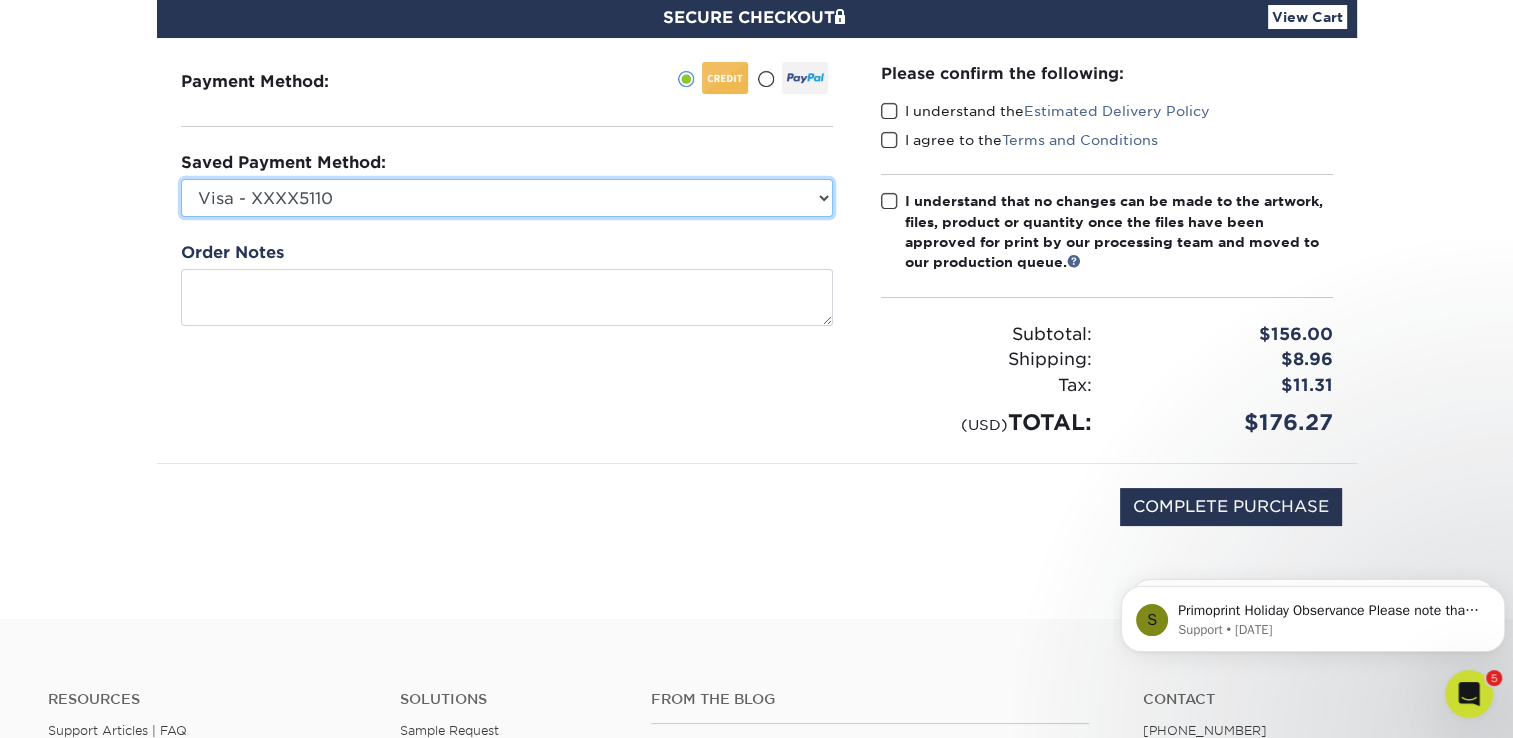 select on "69170" 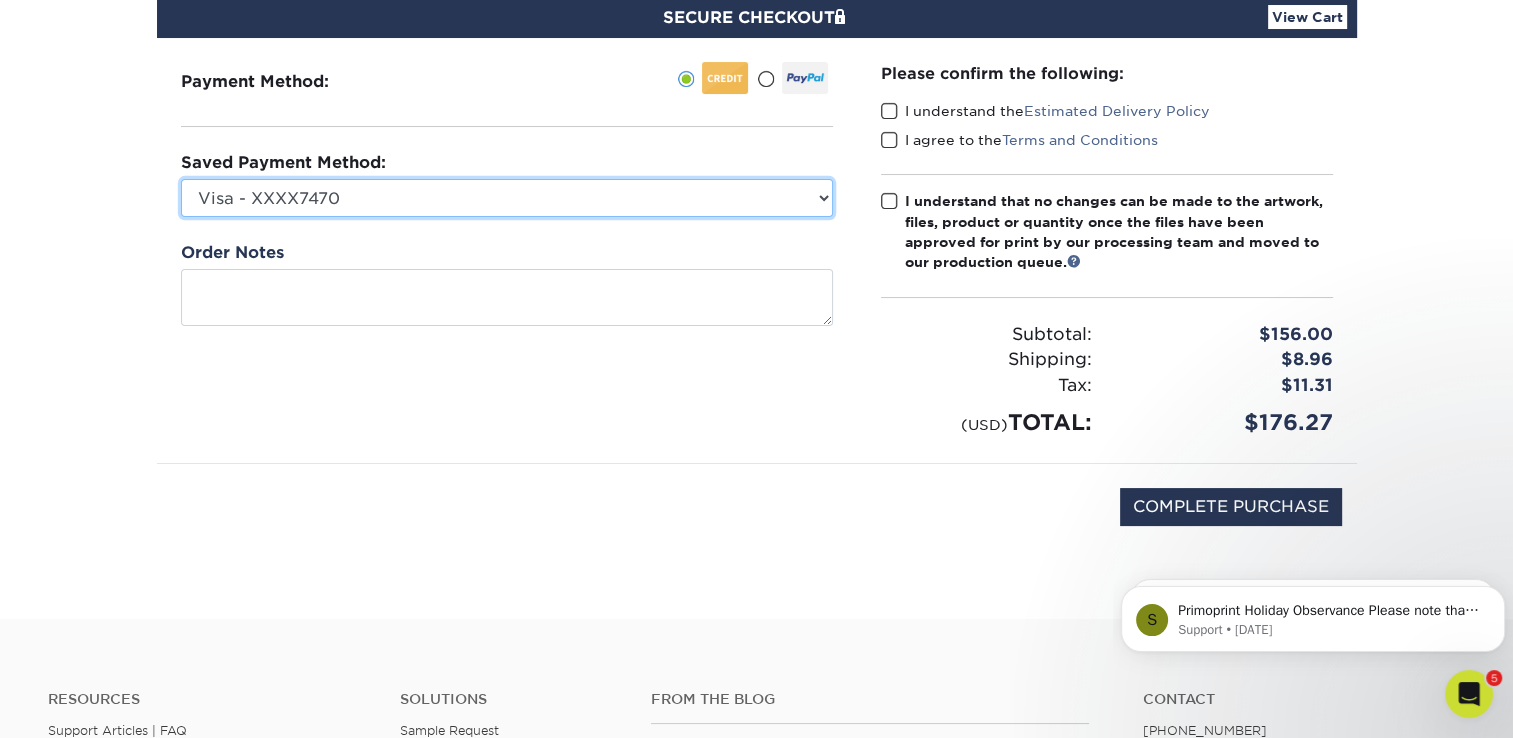 click on "Visa - XXXX5110 Visa - XXXX6135 Visa - XXXX4068 Visa - XXXX7470 Visa - XXXX8073 New Credit Card" at bounding box center [507, 198] 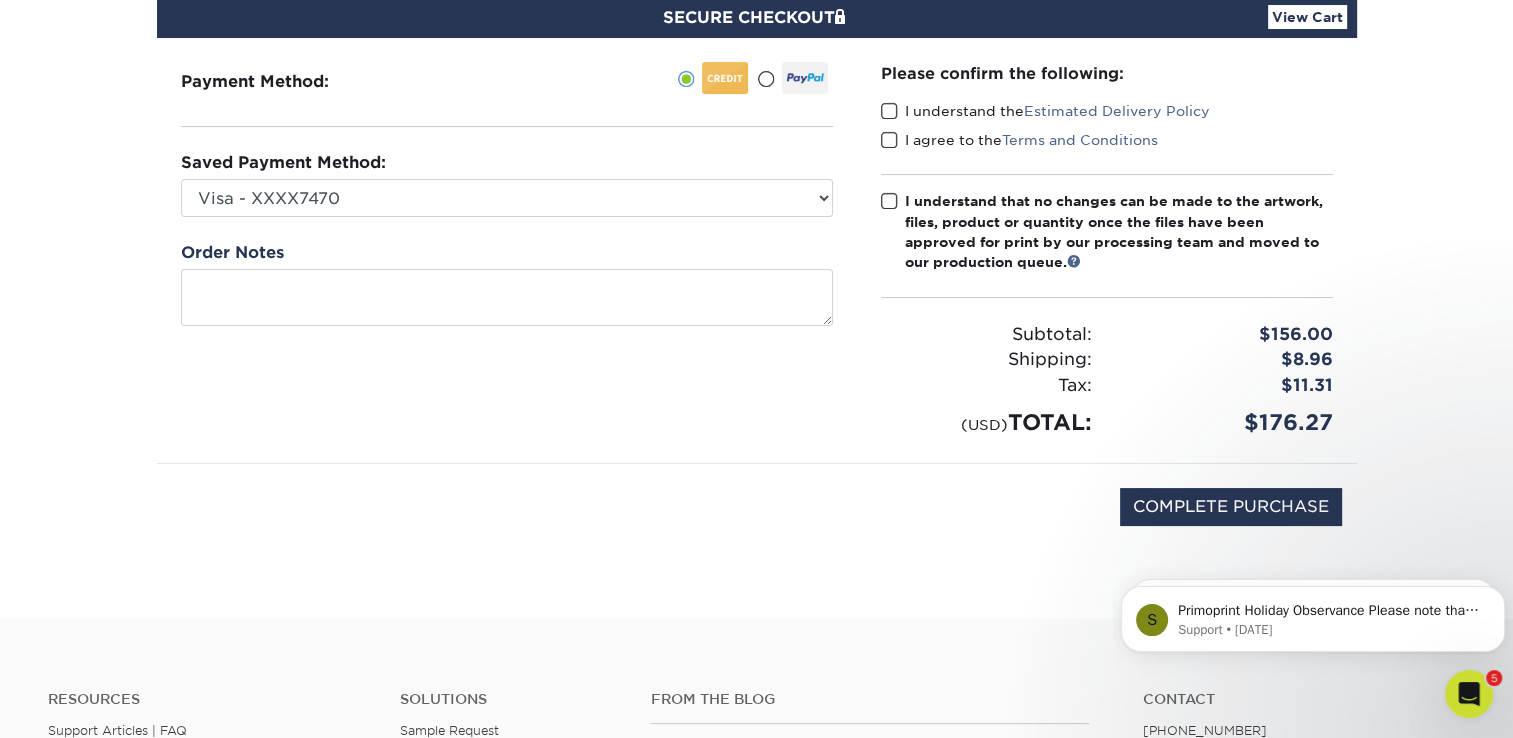 click at bounding box center (889, 111) 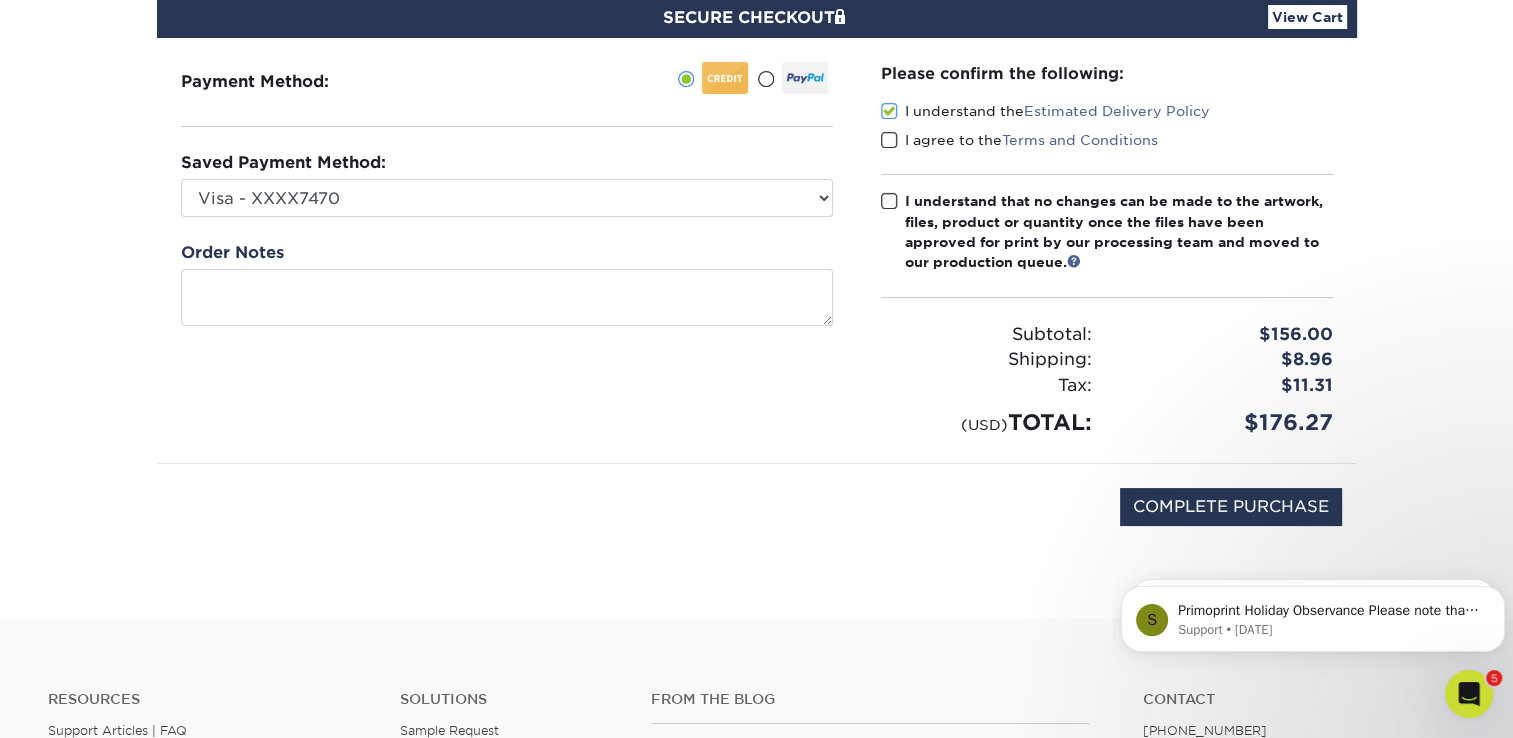 click at bounding box center [889, 140] 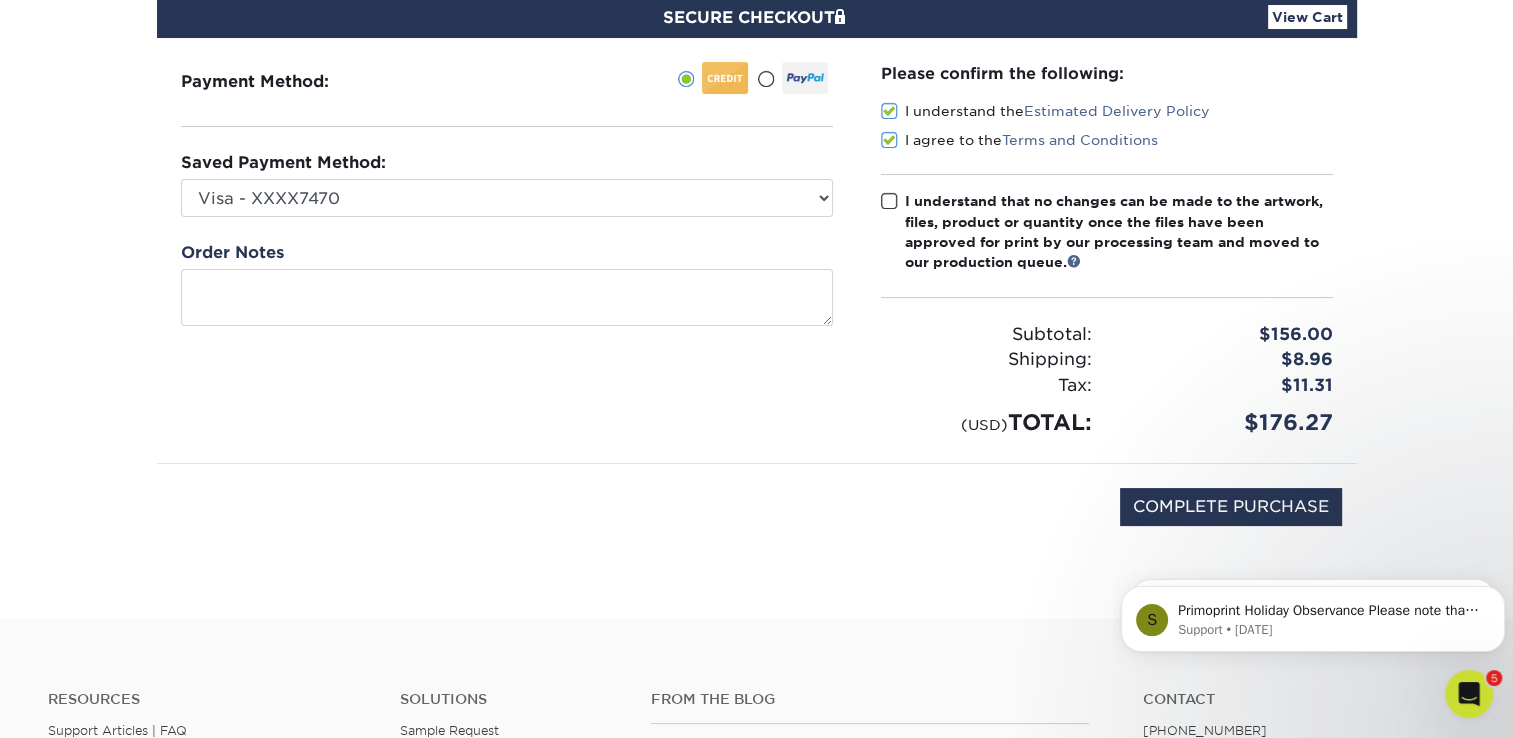 click at bounding box center (889, 201) 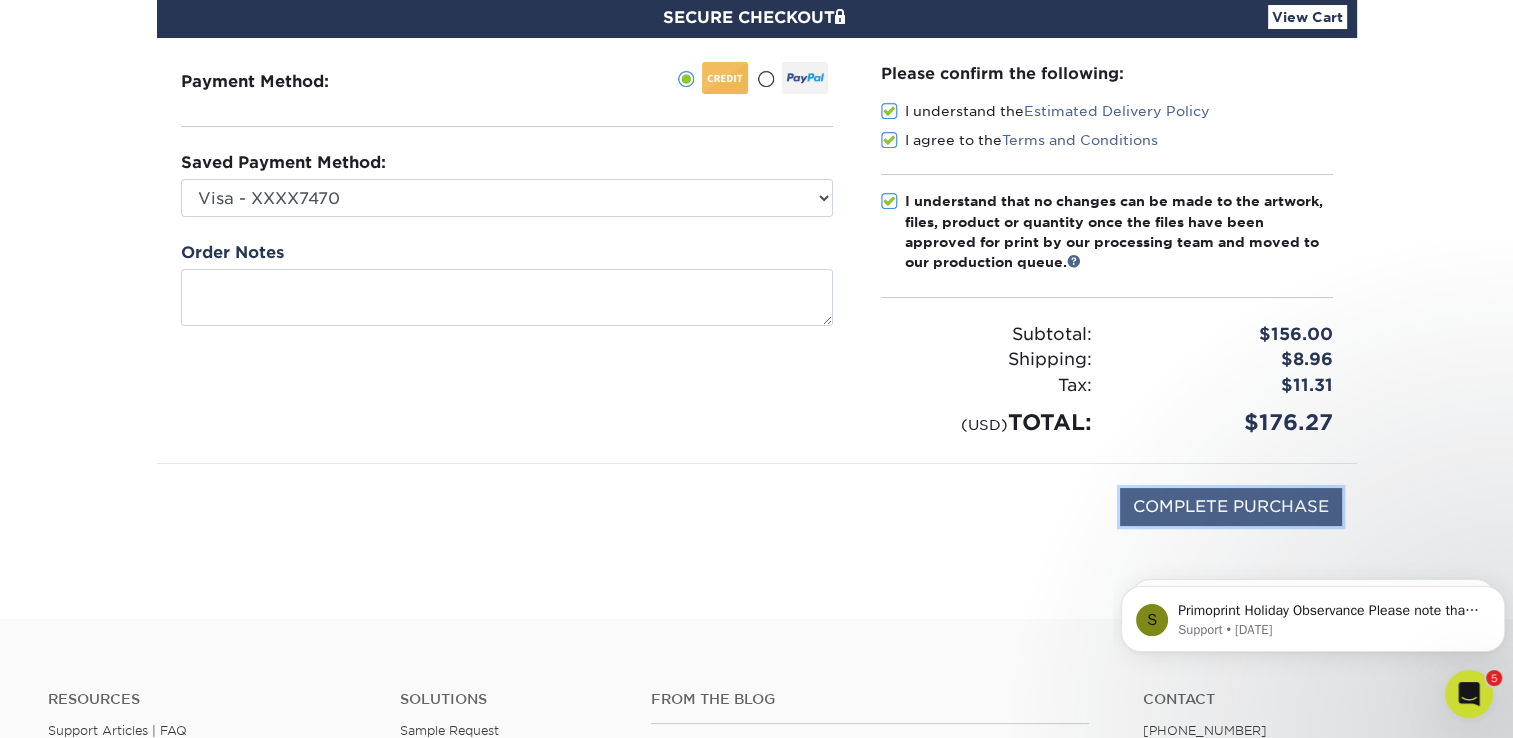 click on "COMPLETE PURCHASE" at bounding box center [1231, 507] 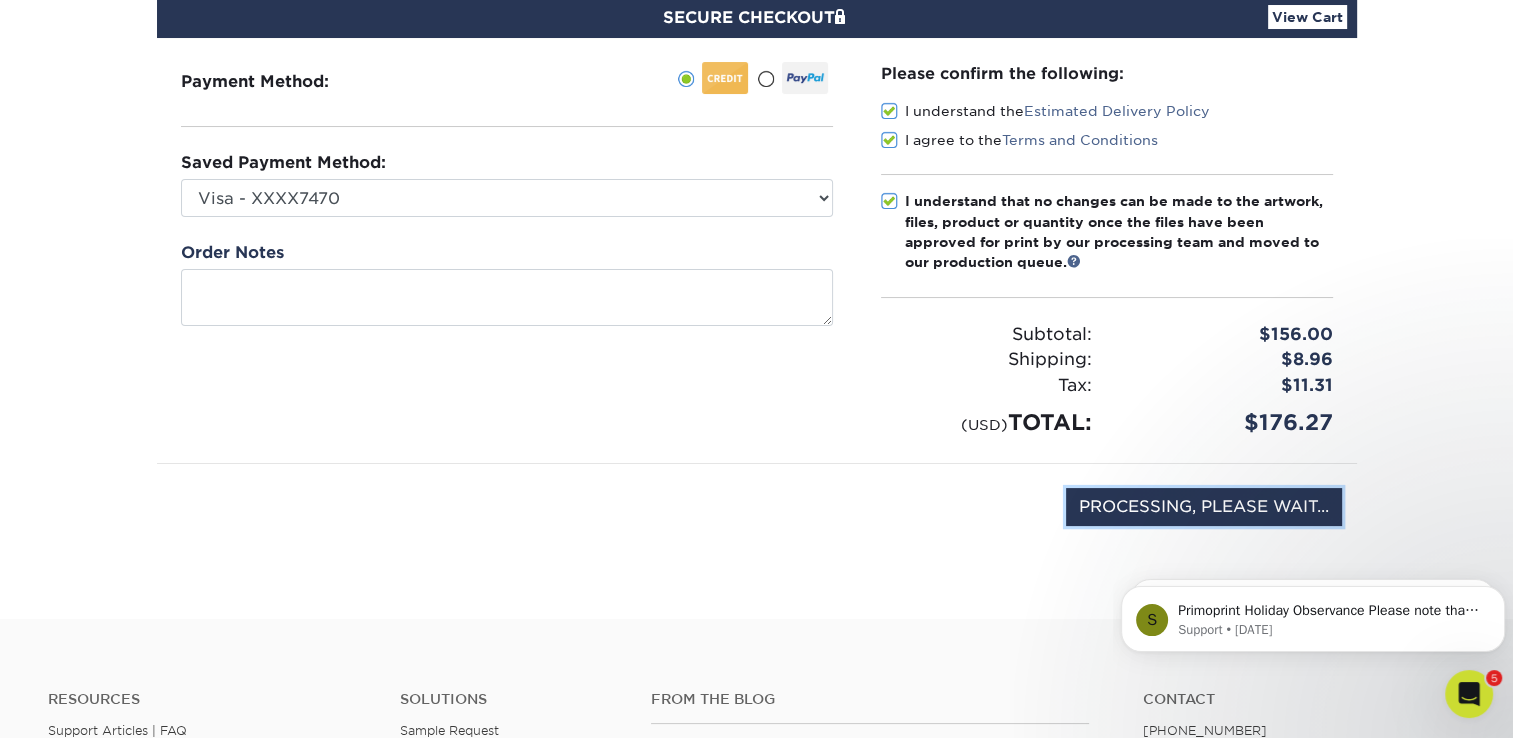 type on "COMPLETE PURCHASE" 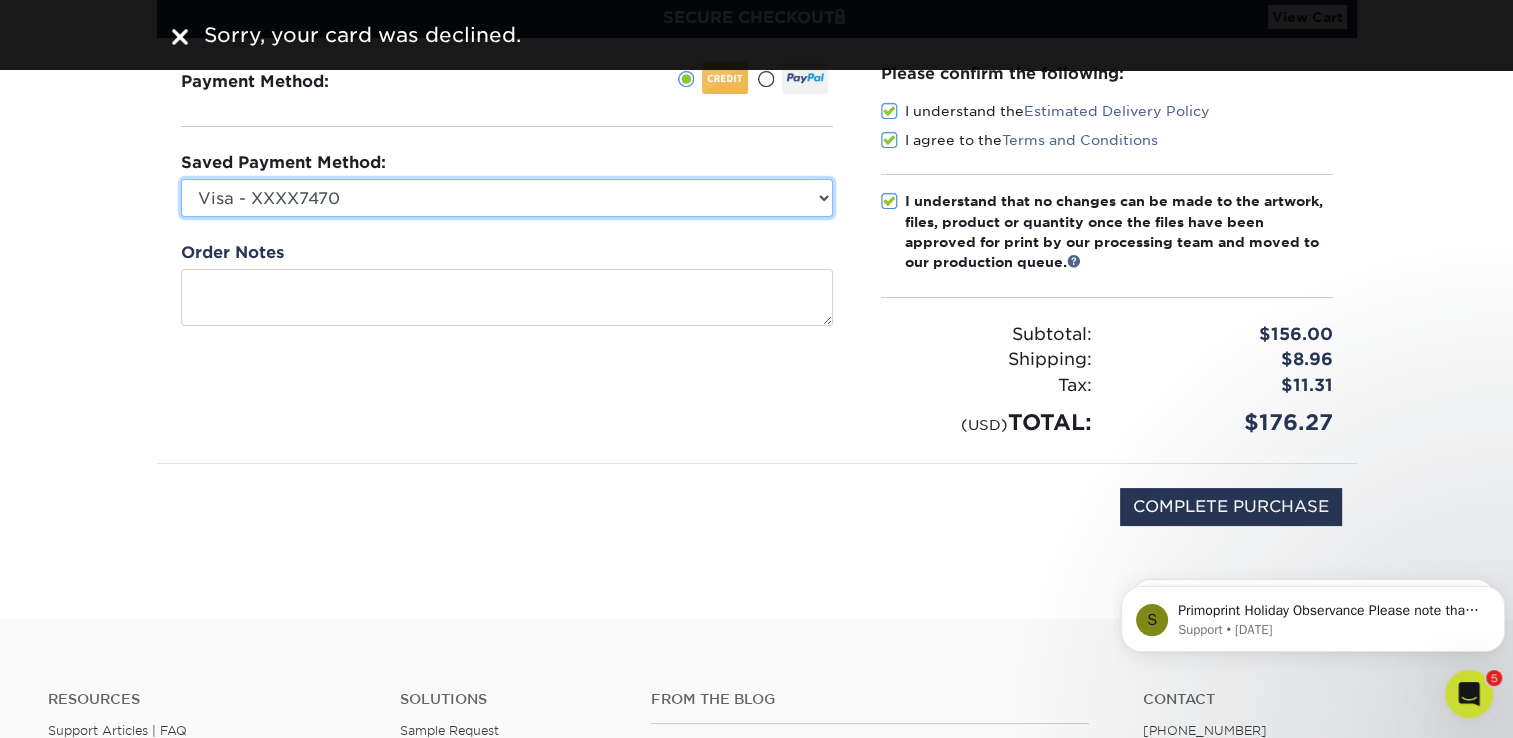 click on "Visa - XXXX5110 Visa - XXXX6135 Visa - XXXX4068 Visa - XXXX7470 Visa - XXXX8073 New Credit Card" at bounding box center [507, 198] 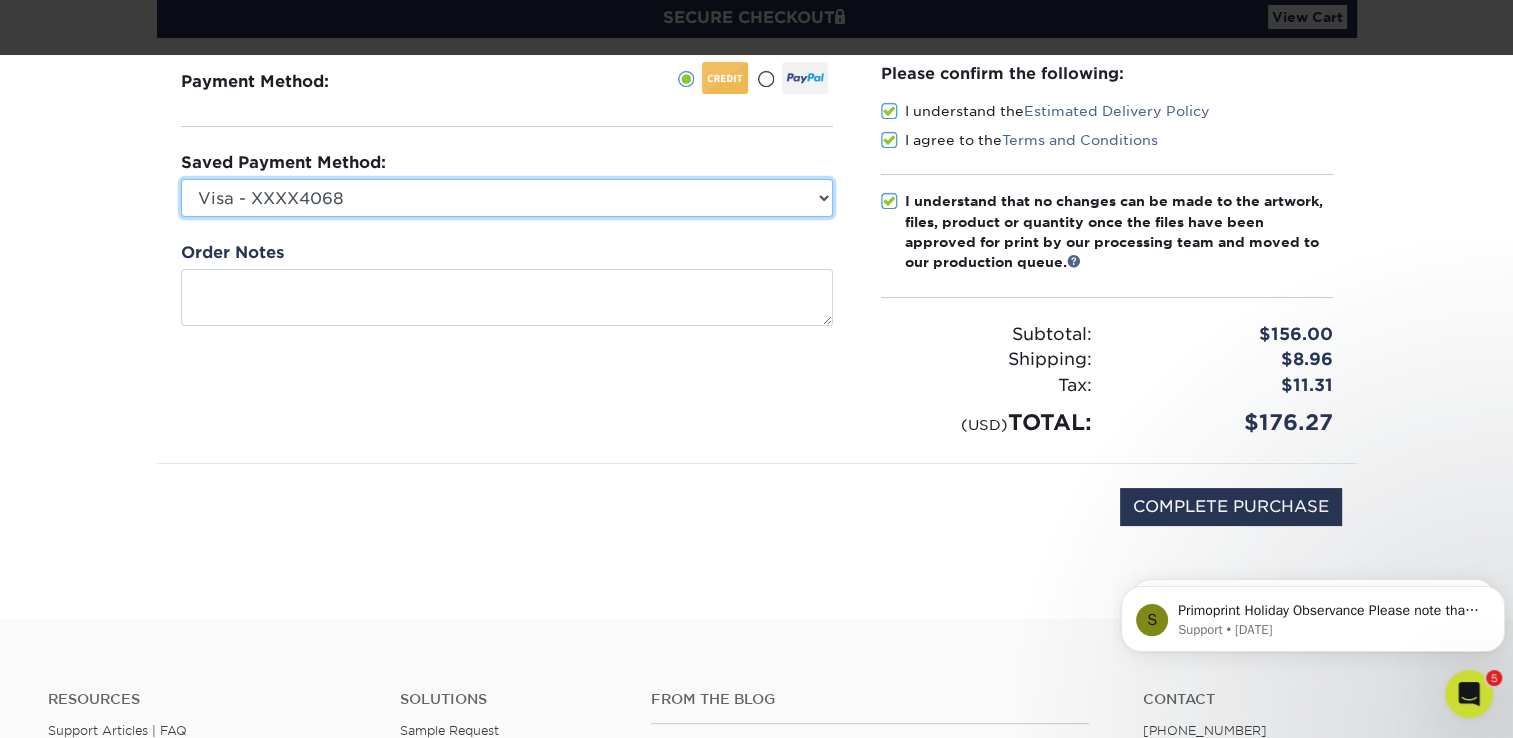 click on "Visa - XXXX5110 Visa - XXXX6135 Visa - XXXX4068 Visa - XXXX7470 Visa - XXXX8073 New Credit Card" at bounding box center [507, 198] 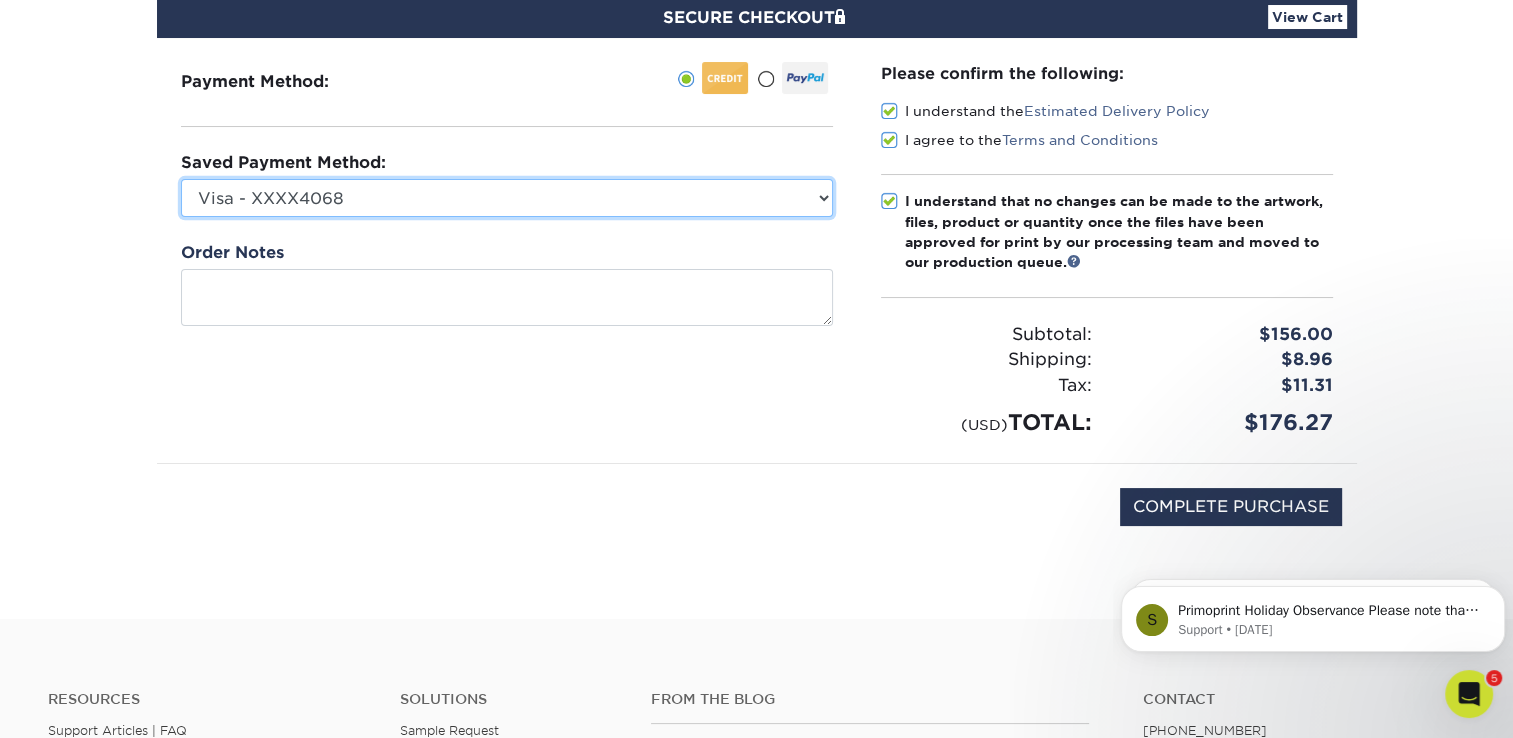 click on "Visa - XXXX5110 Visa - XXXX6135 Visa - XXXX4068 Visa - XXXX7470 Visa - XXXX8073 New Credit Card" at bounding box center [507, 198] 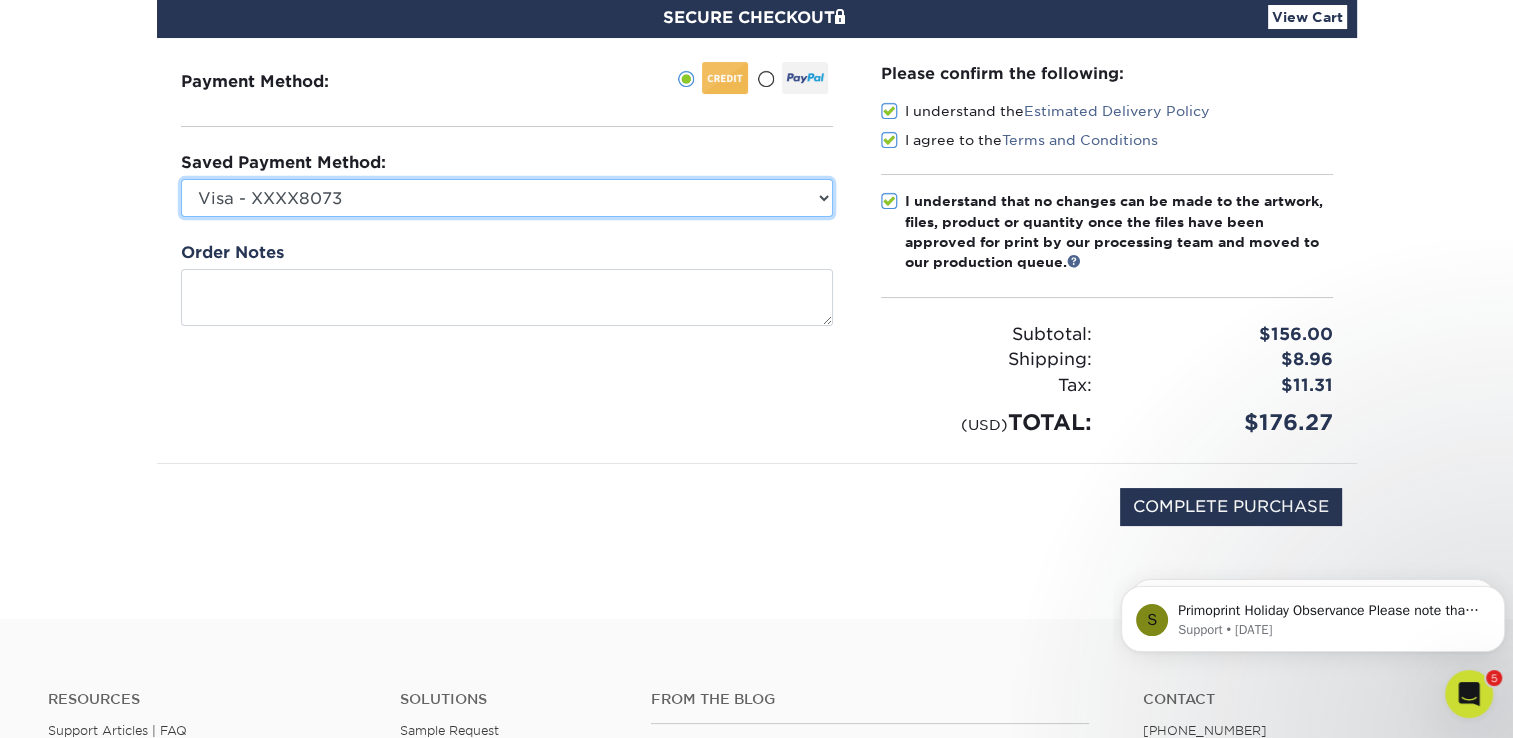 click on "Visa - XXXX5110 Visa - XXXX6135 Visa - XXXX4068 Visa - XXXX7470 Visa - XXXX8073 New Credit Card" at bounding box center [507, 198] 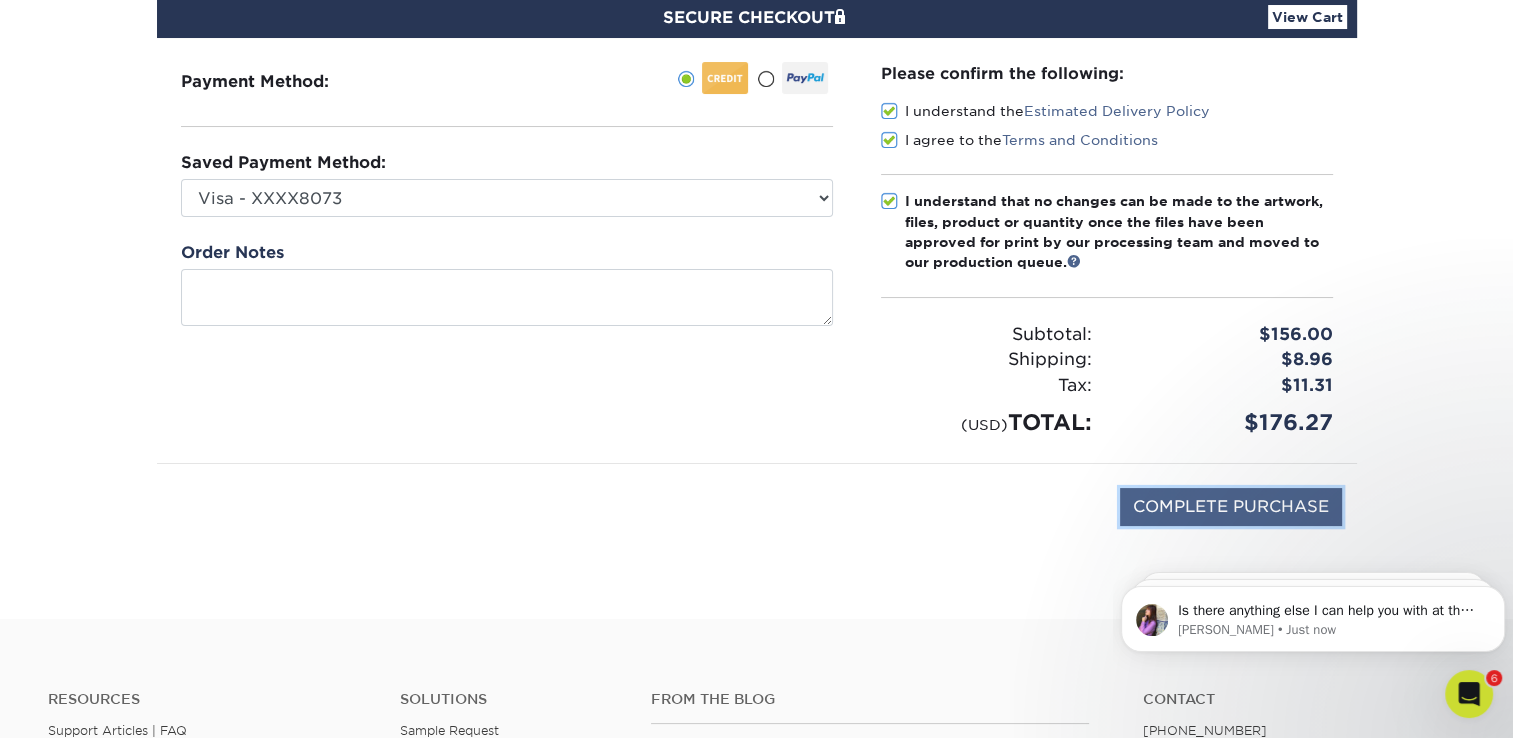 click on "COMPLETE PURCHASE" at bounding box center (1231, 507) 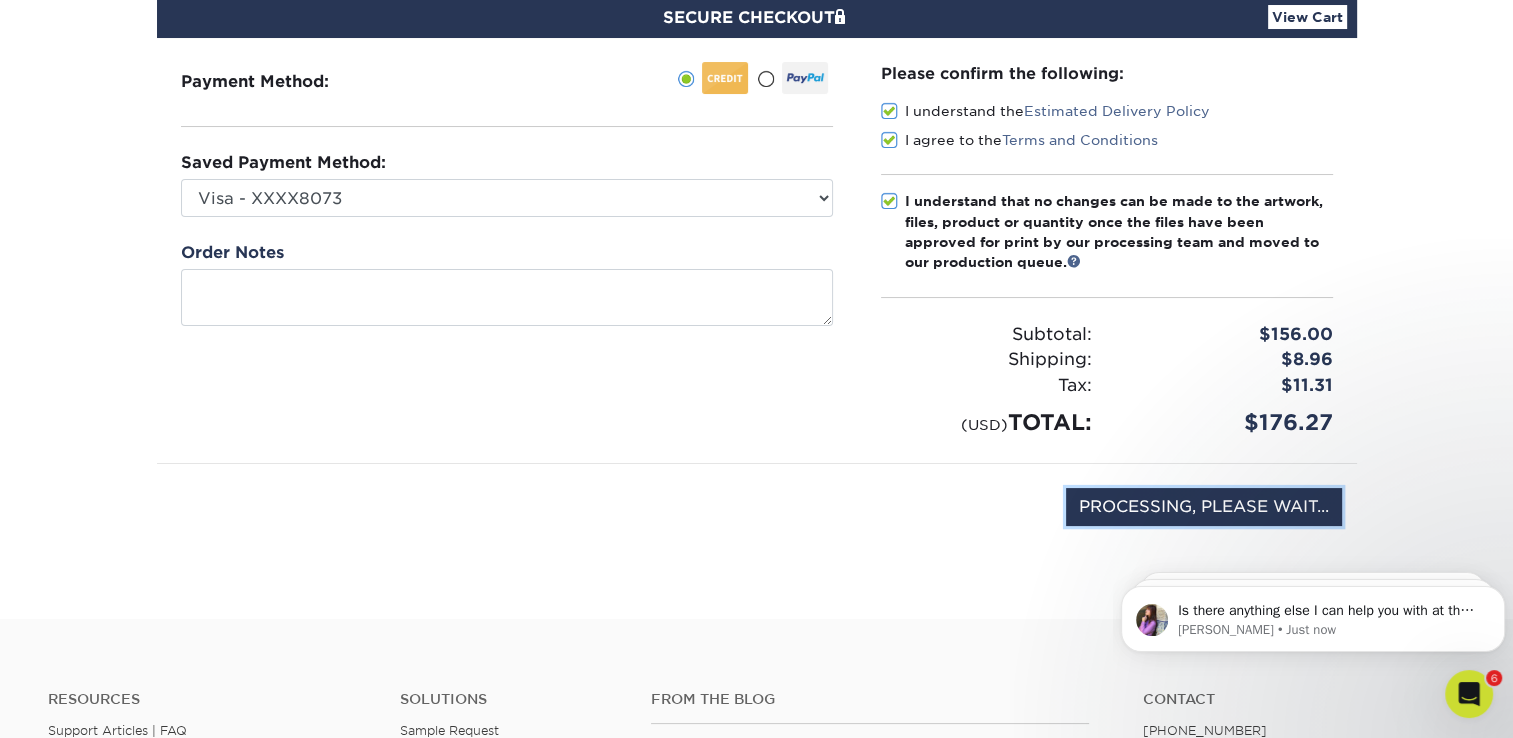 type on "COMPLETE PURCHASE" 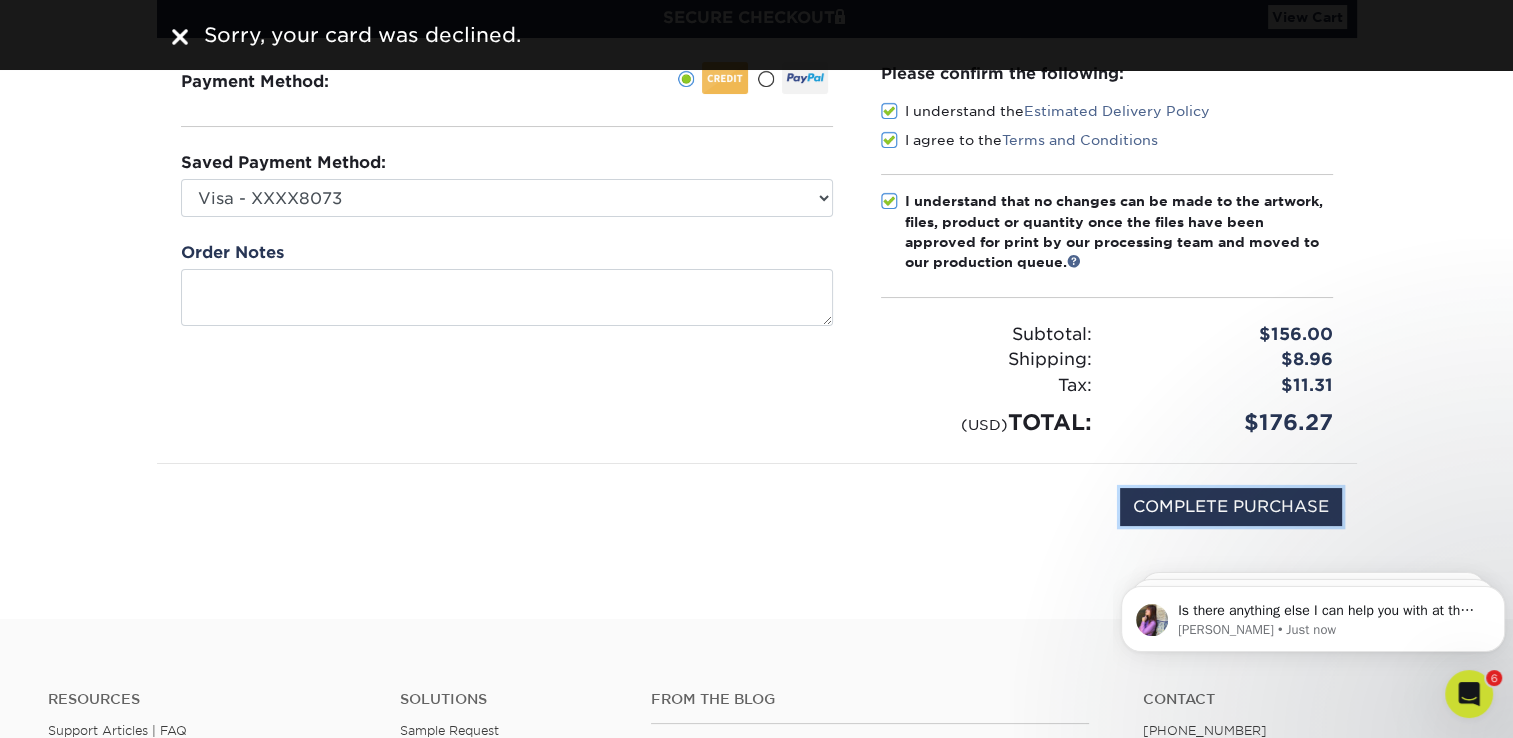 scroll, scrollTop: 0, scrollLeft: 0, axis: both 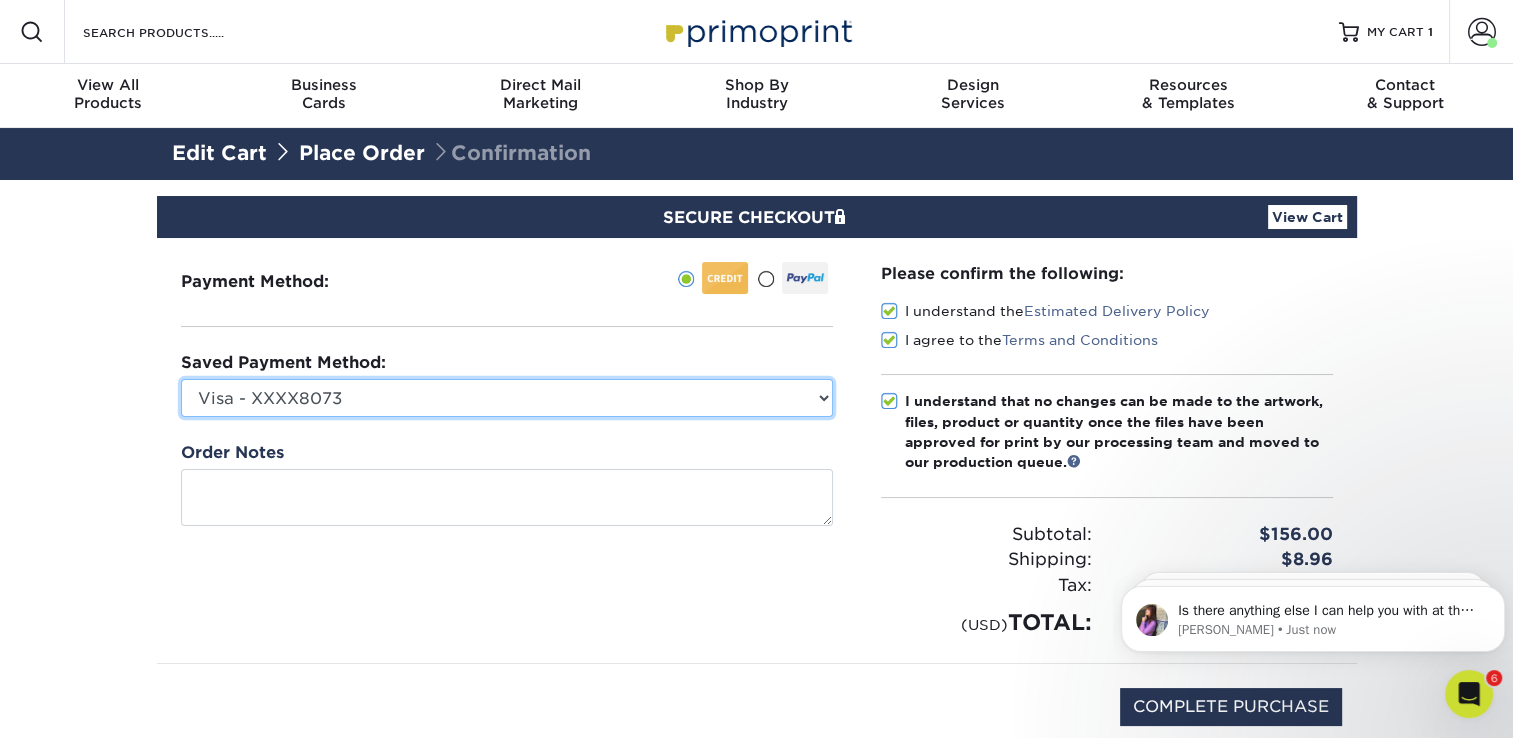 click on "Visa - XXXX5110 Visa - XXXX6135 Visa - XXXX4068 Visa - XXXX7470 Visa - XXXX8073 New Credit Card" at bounding box center [507, 398] 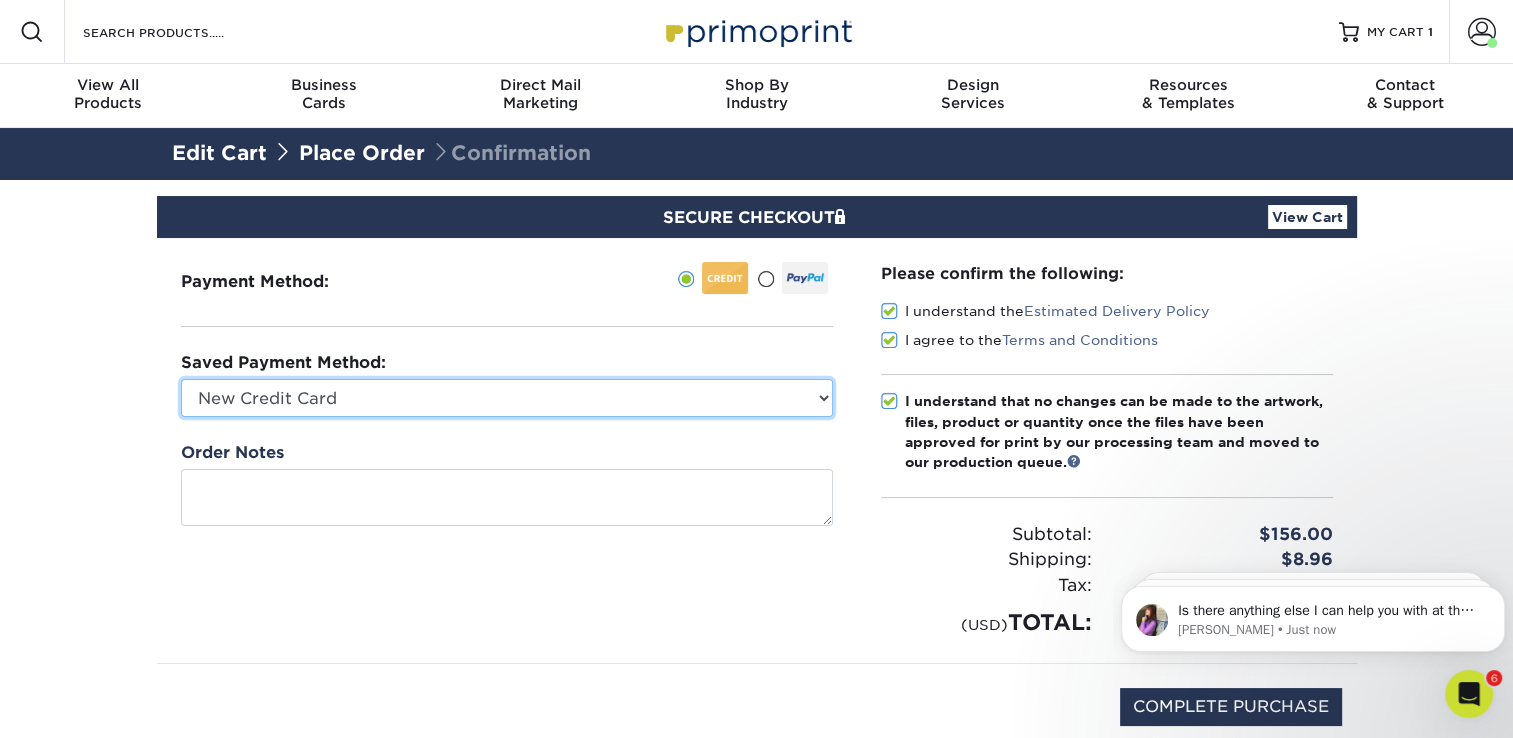 click on "Visa - XXXX5110 Visa - XXXX6135 Visa - XXXX4068 Visa - XXXX7470 Visa - XXXX8073 New Credit Card" at bounding box center (507, 398) 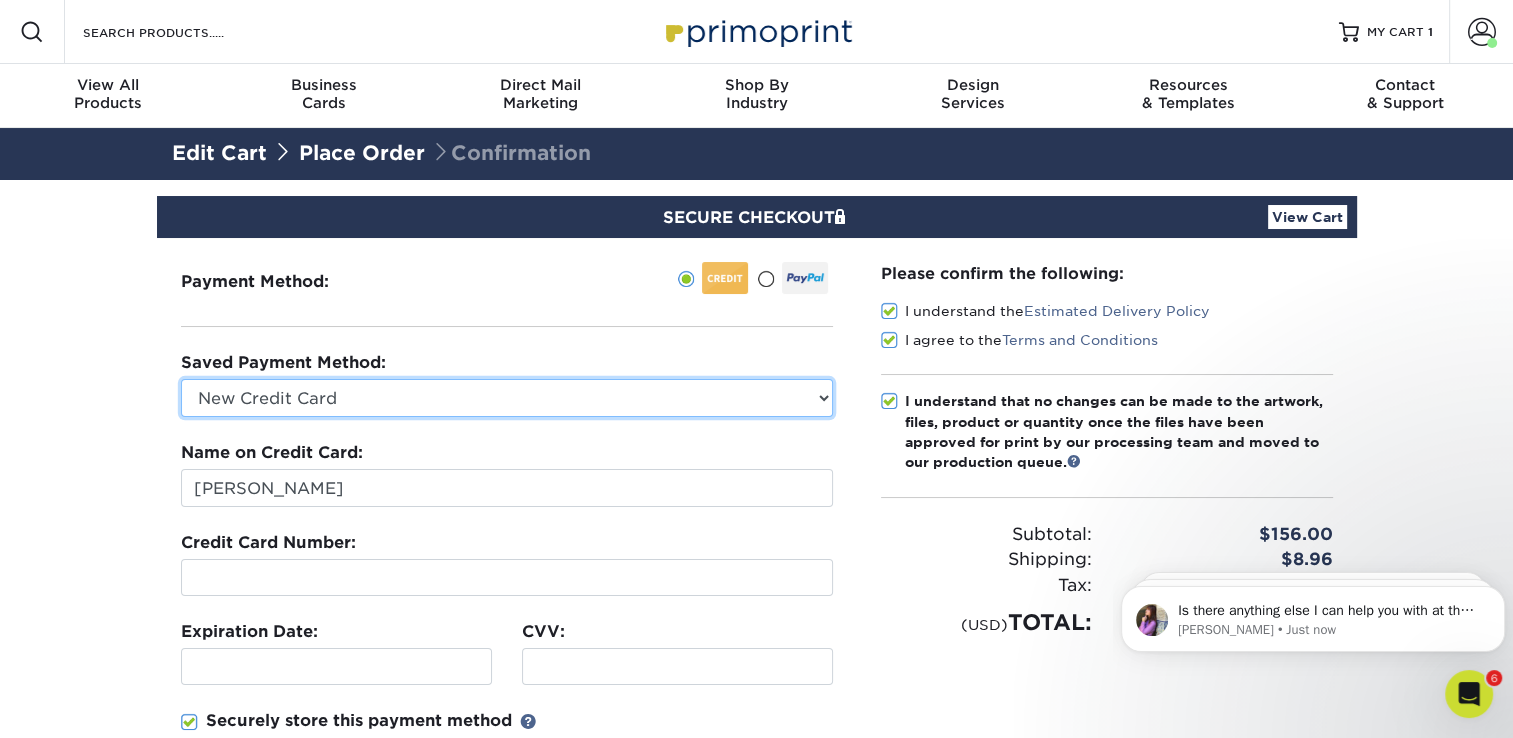 click on "Visa - XXXX5110 Visa - XXXX6135 Visa - XXXX4068 Visa - XXXX7470 Visa - XXXX8073 New Credit Card" at bounding box center [507, 398] 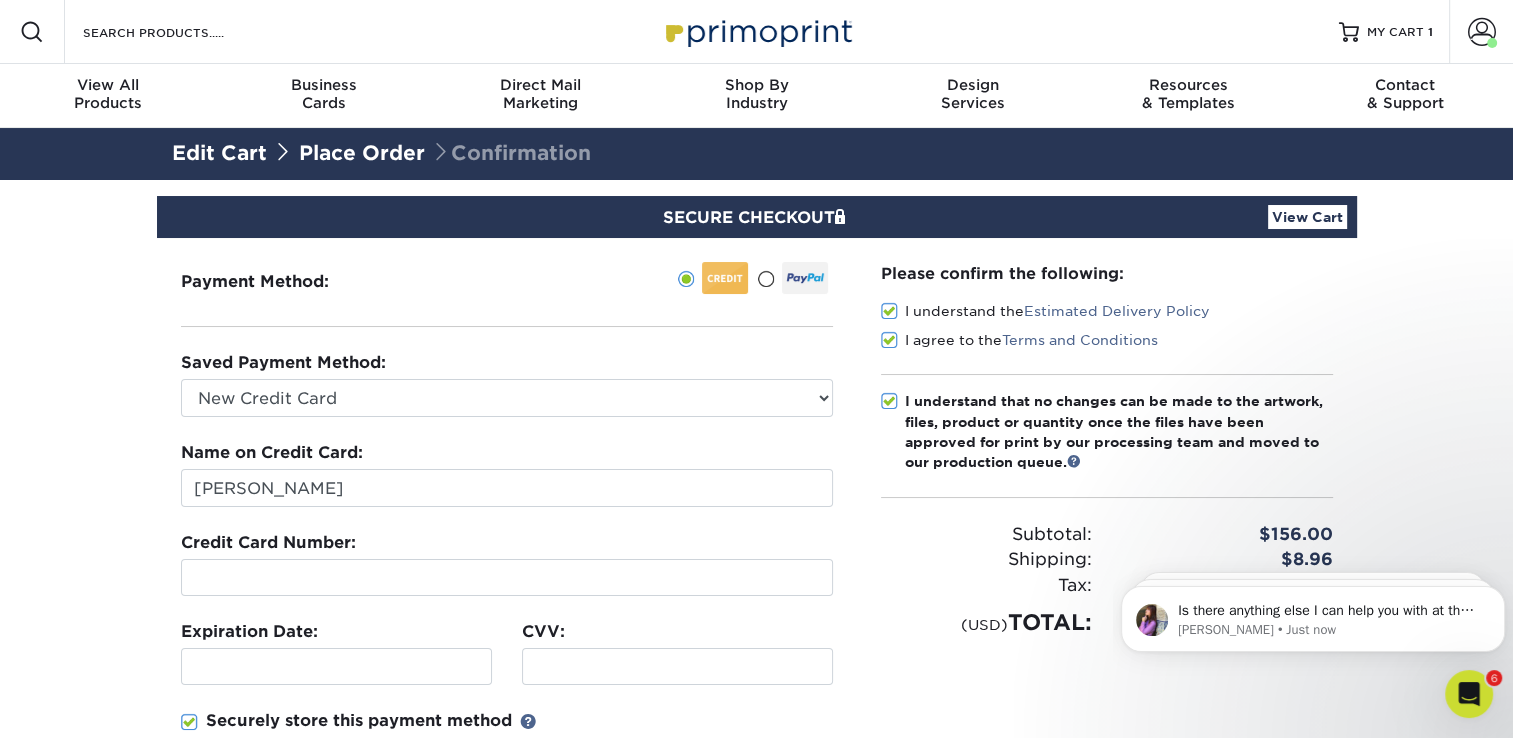 click on "SECURE CHECKOUT
View Cart
Payment Method:
Saved Payment Method:" at bounding box center (756, 645) 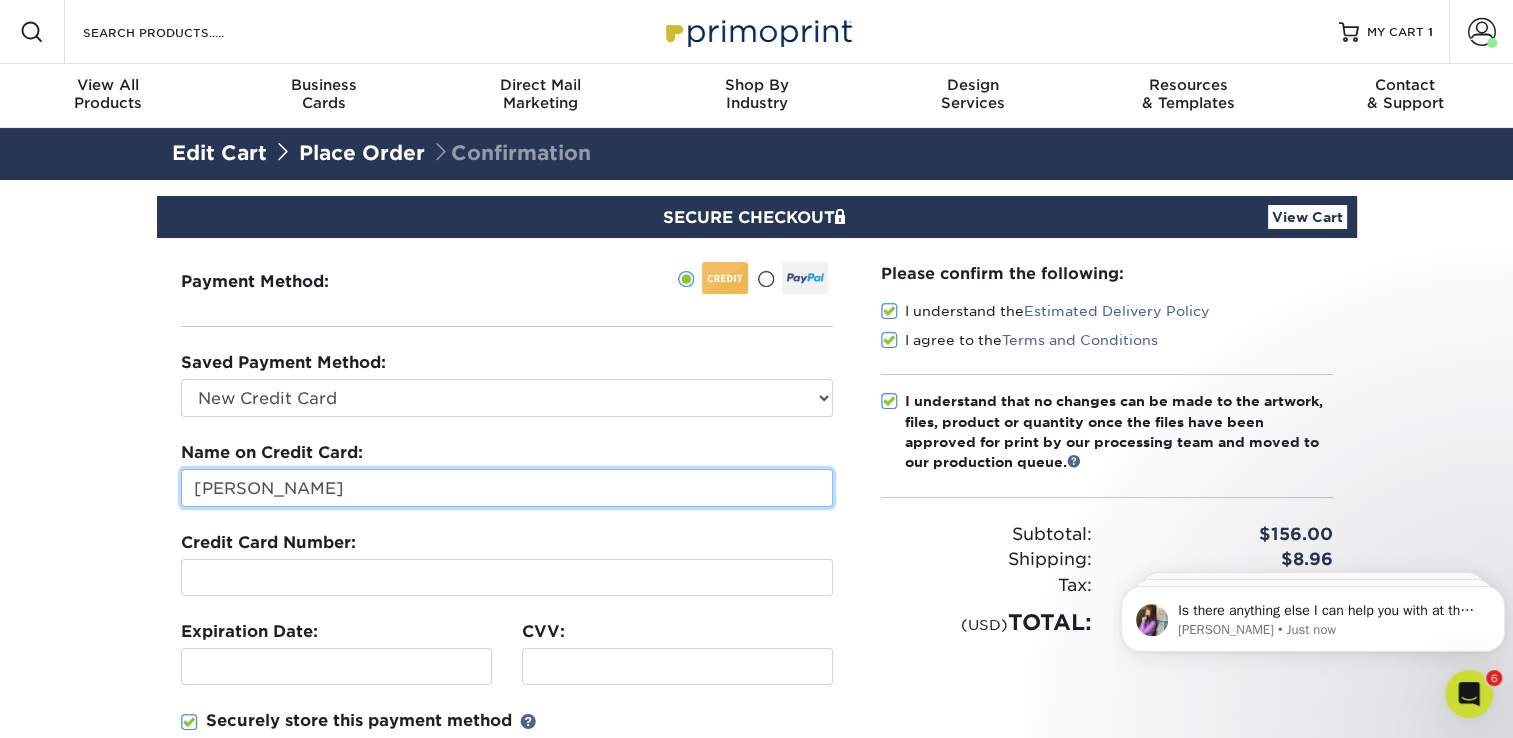 click on "Rick Ferretti" at bounding box center [507, 488] 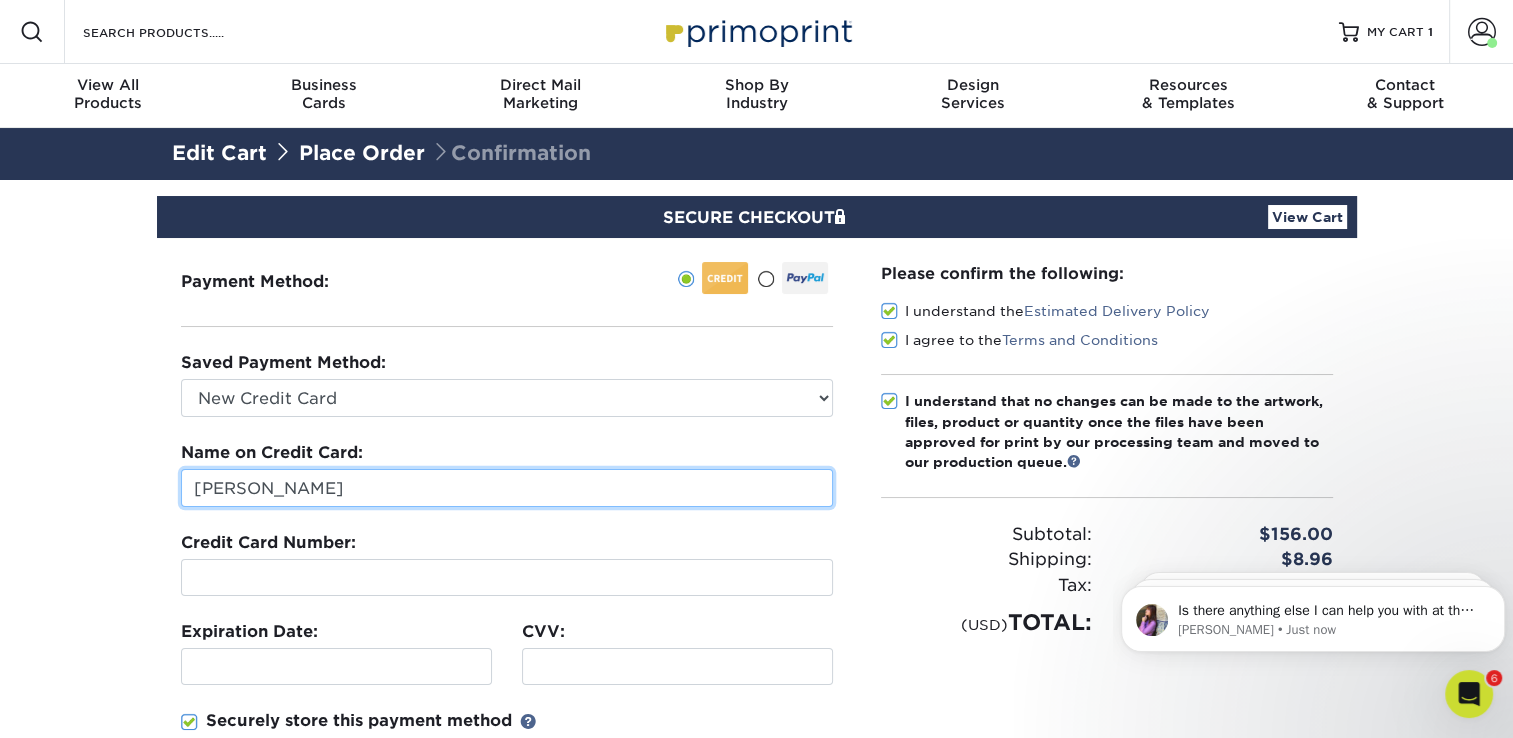 type on "Richard Ferretti" 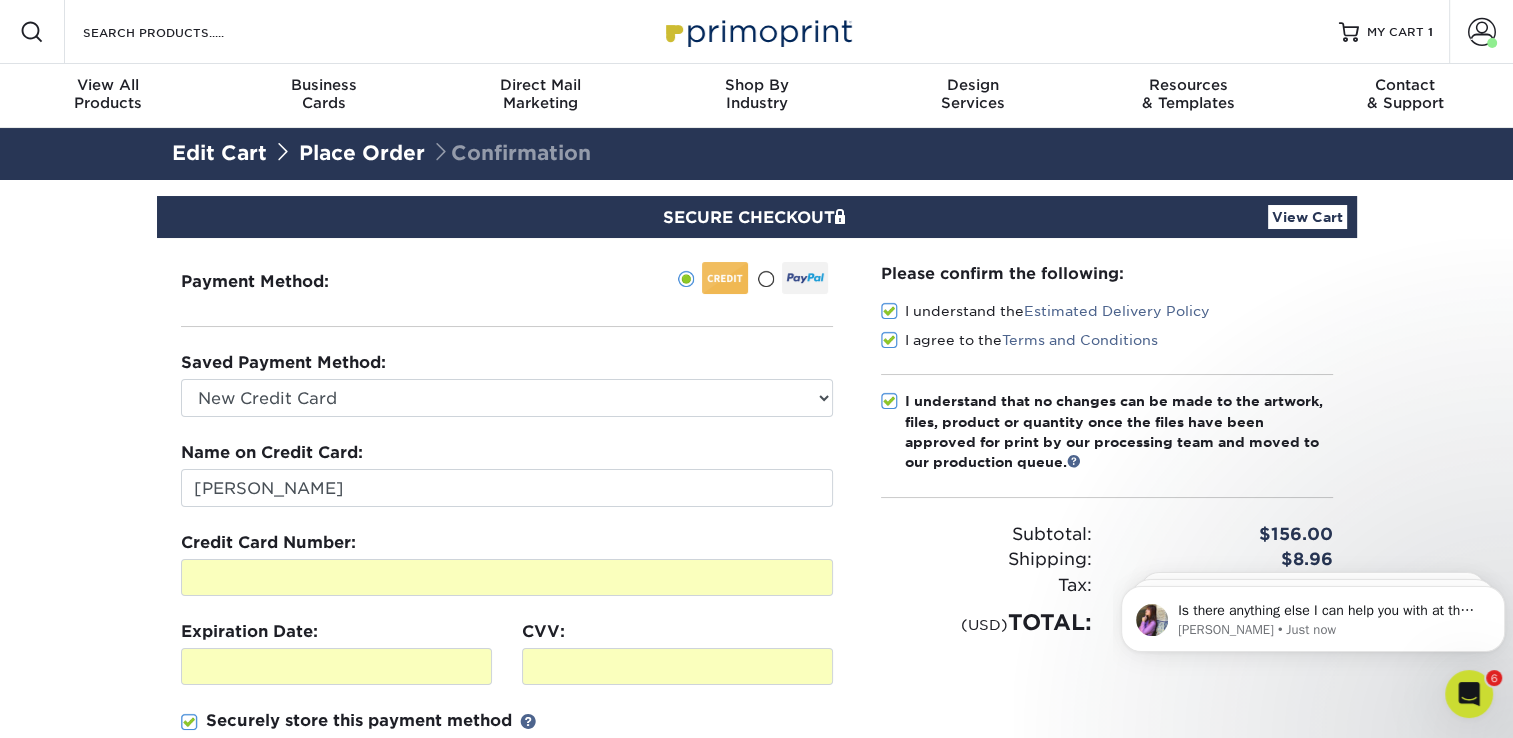 click on "SECURE CHECKOUT
View Cart
Payment Method:
Saved Payment Method:" at bounding box center [756, 645] 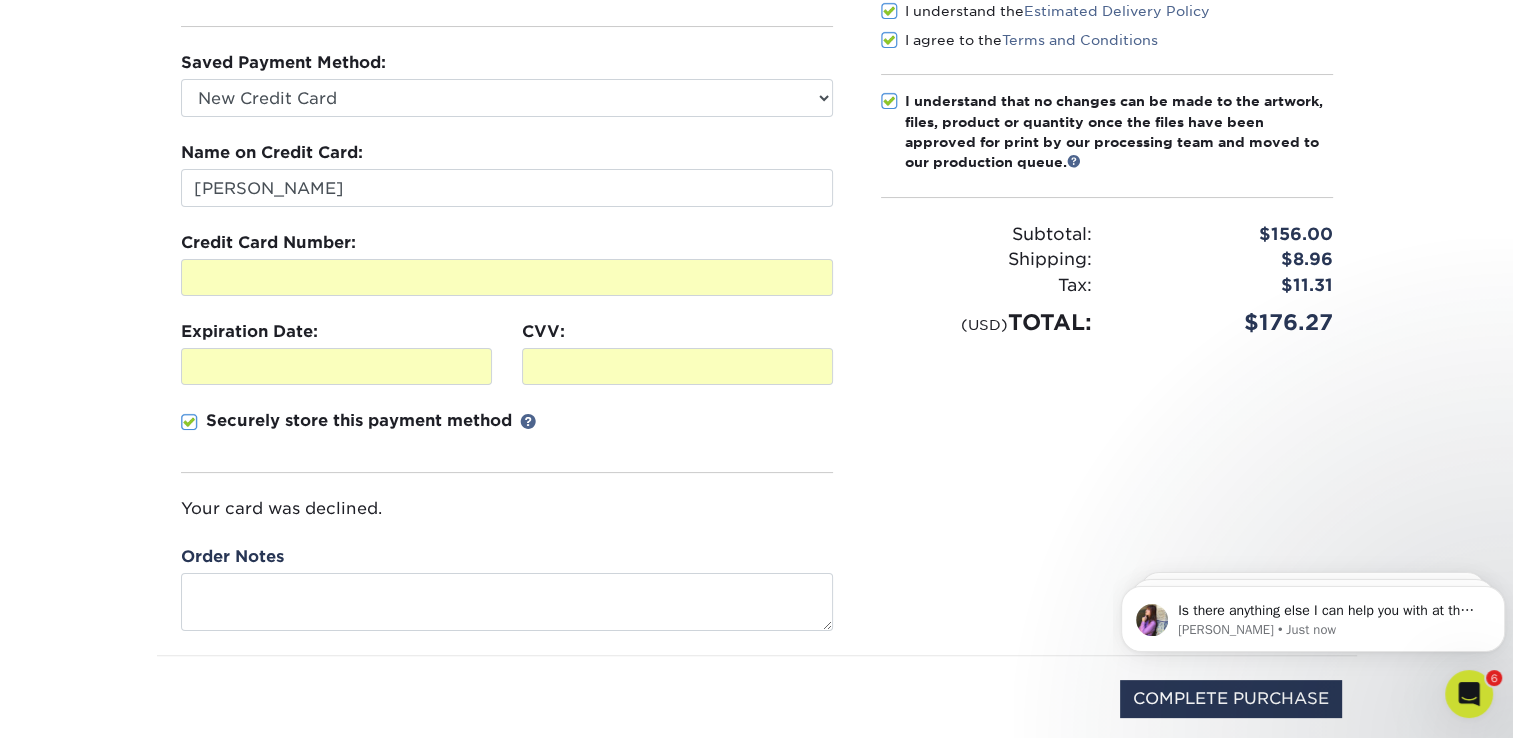 scroll, scrollTop: 600, scrollLeft: 0, axis: vertical 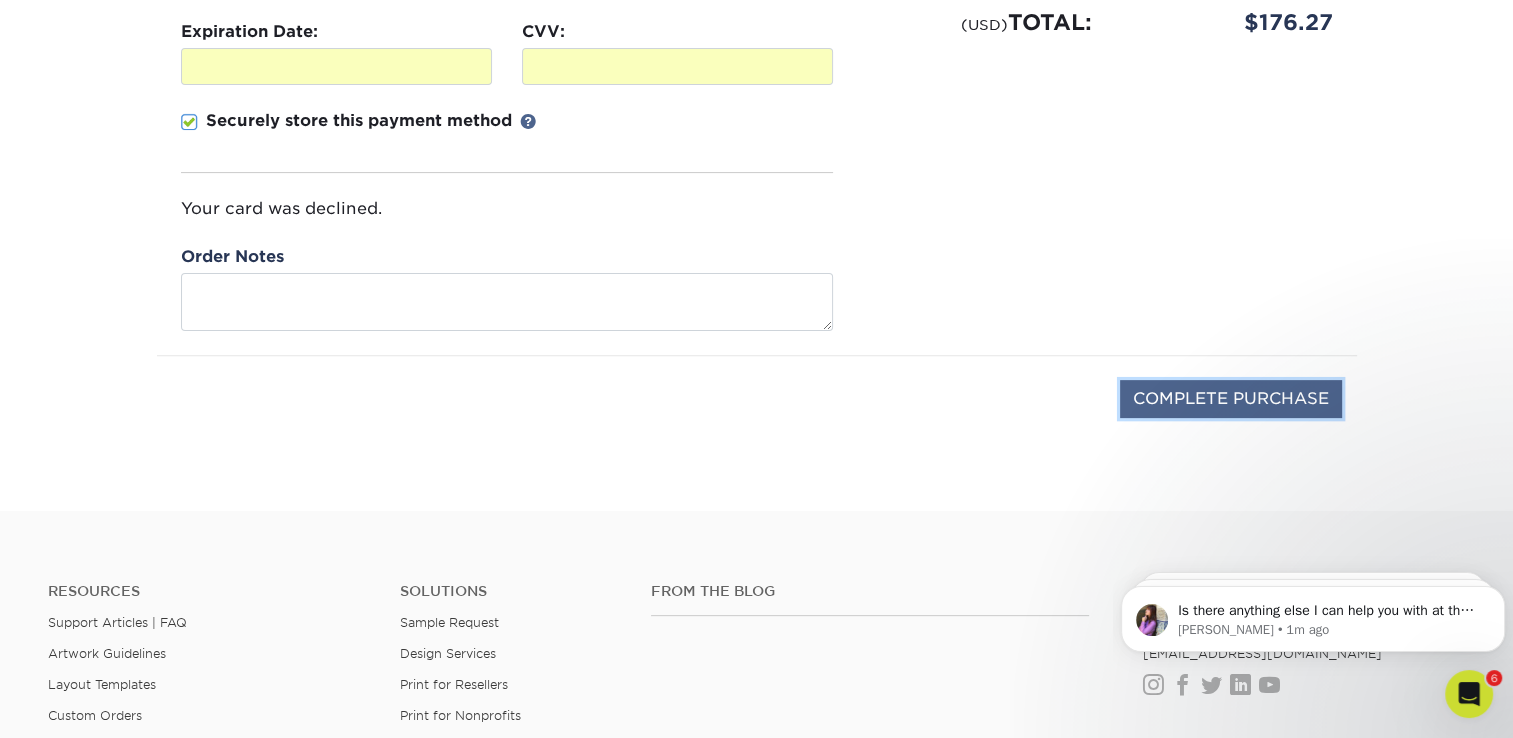click on "COMPLETE PURCHASE" at bounding box center (1231, 399) 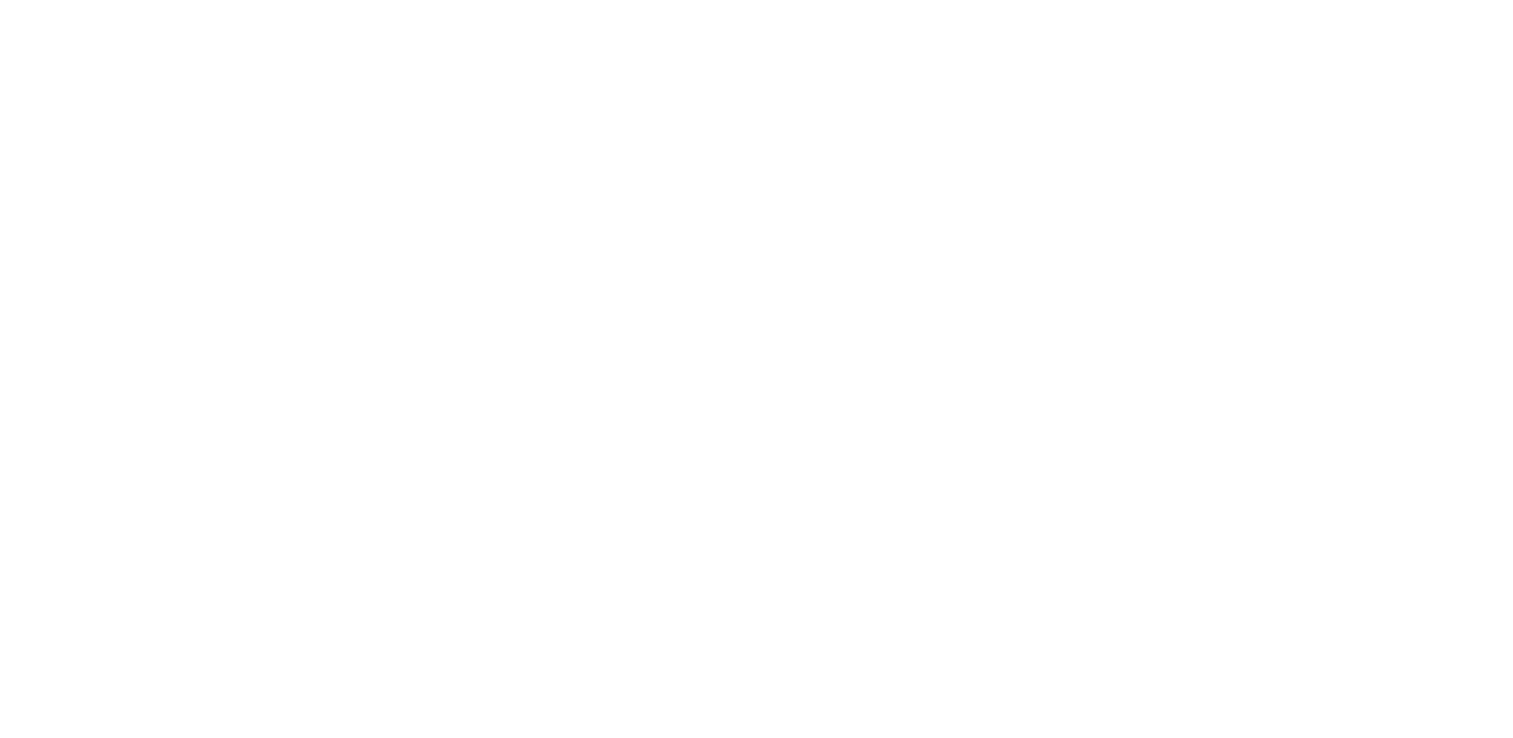 scroll, scrollTop: 0, scrollLeft: 0, axis: both 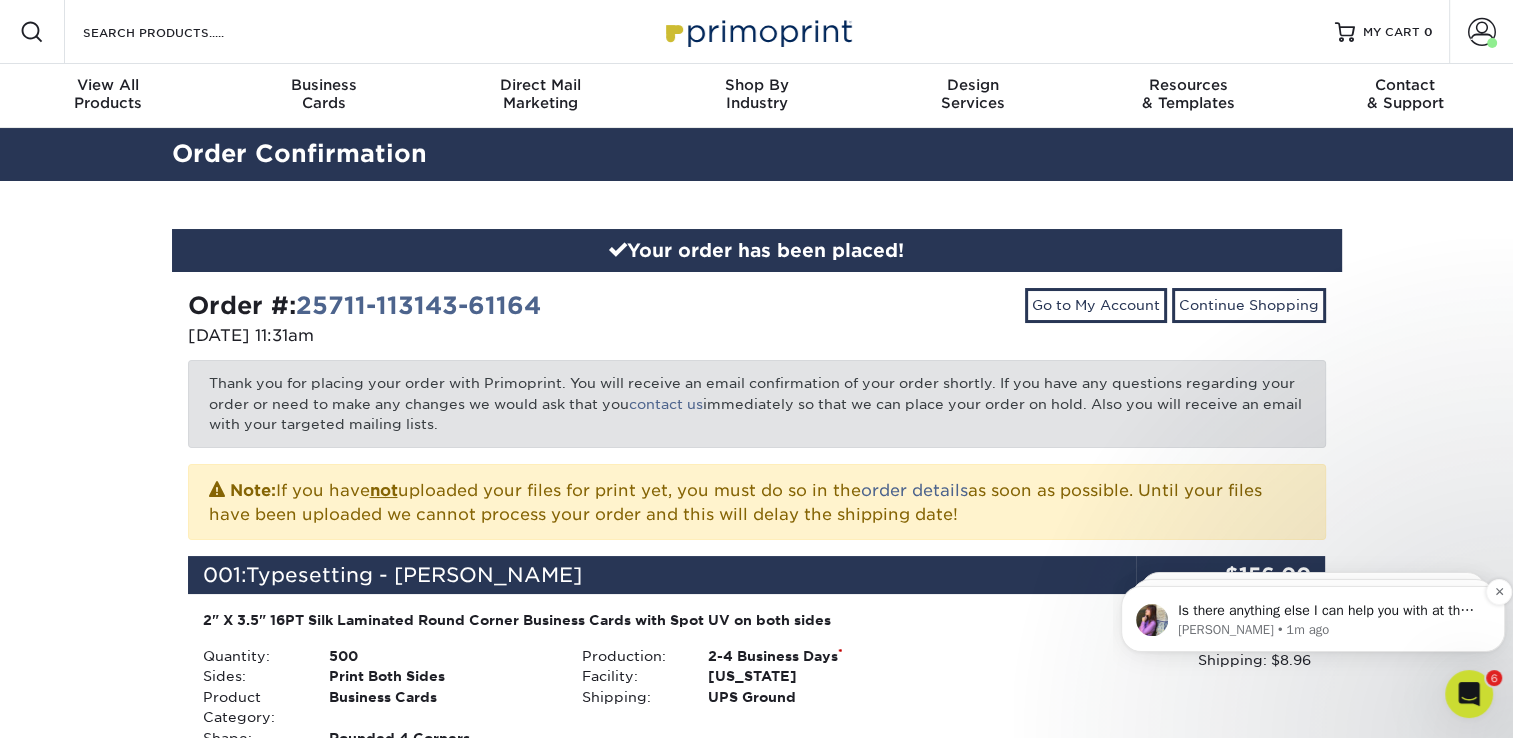 click on "Is there anything else I can help you with at the moment?" at bounding box center (1329, 611) 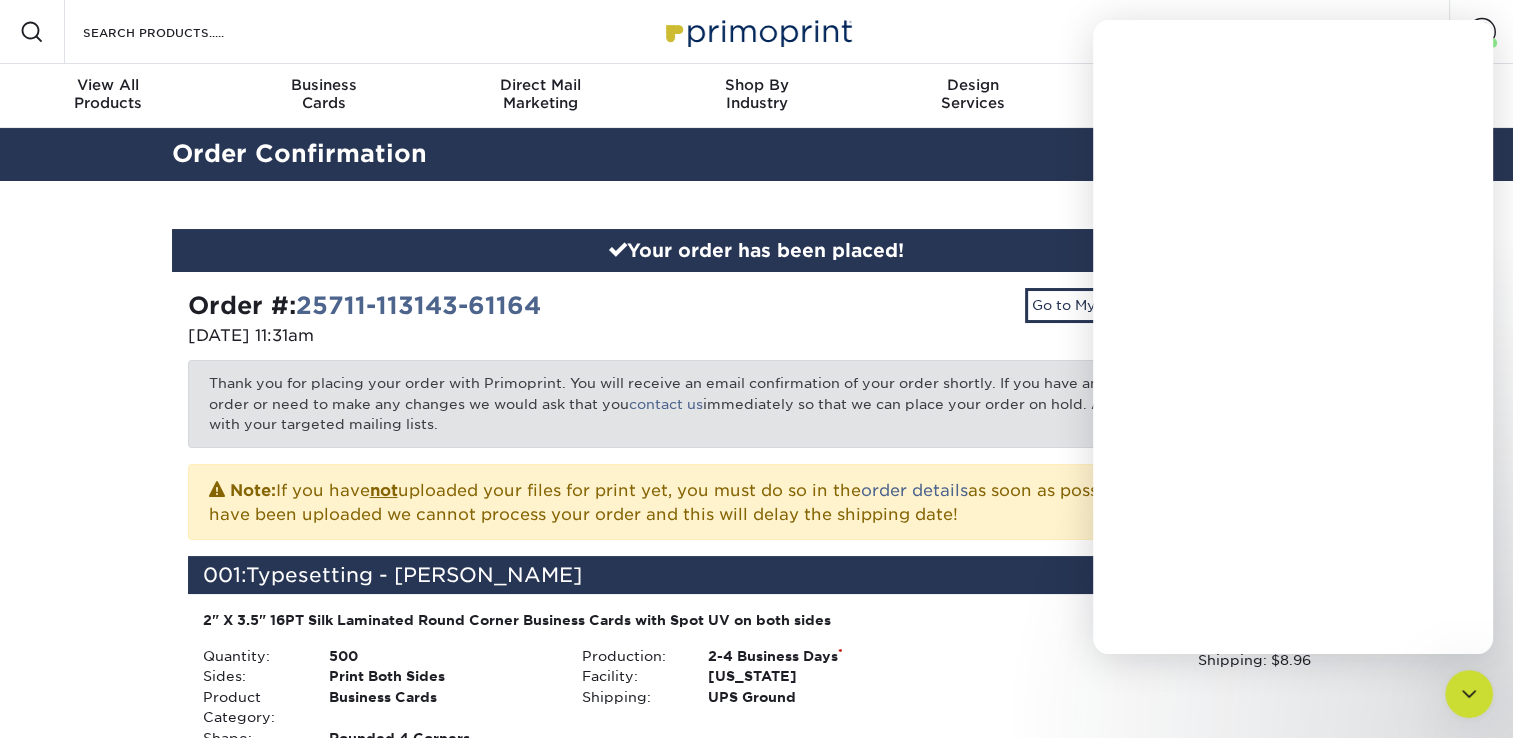 scroll, scrollTop: 0, scrollLeft: 0, axis: both 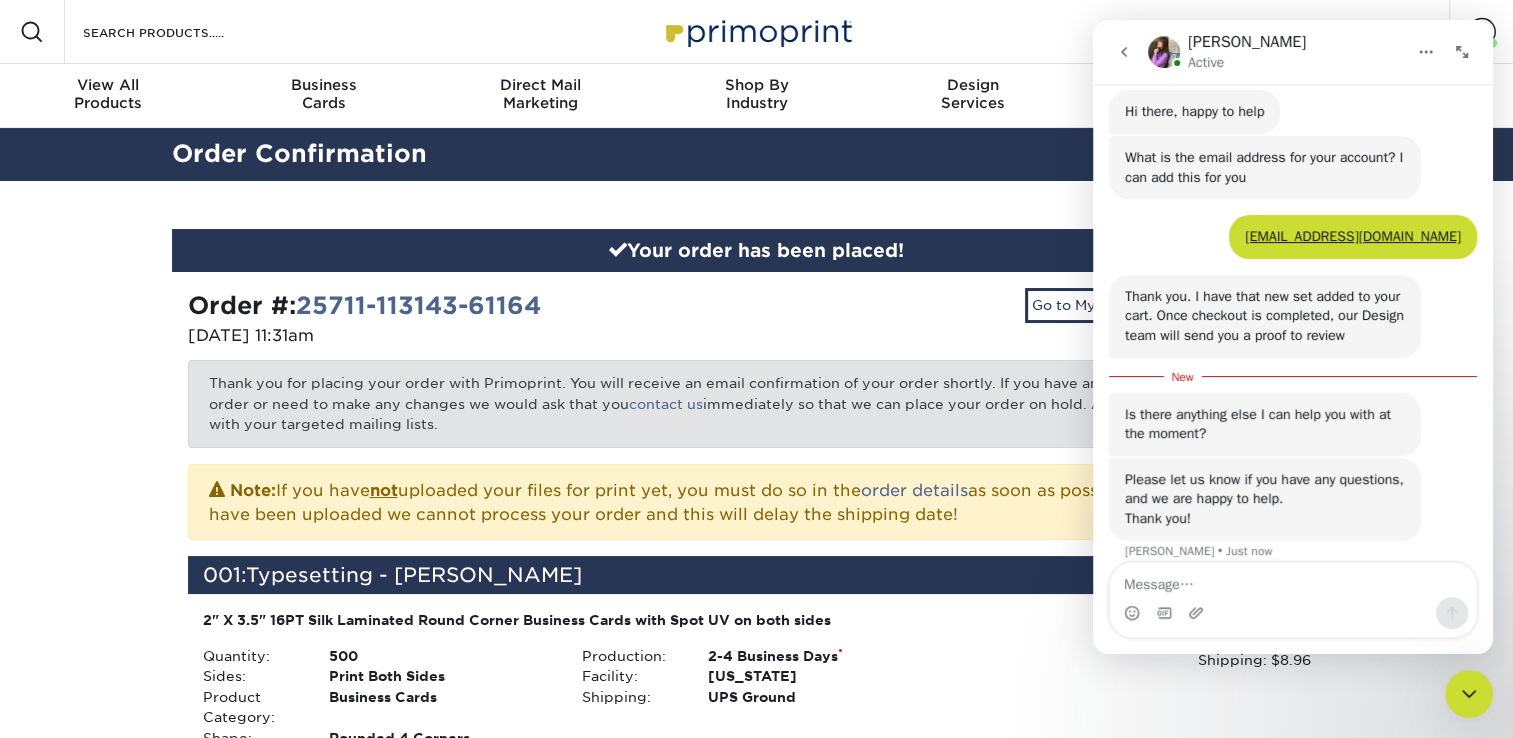 click at bounding box center (1293, 580) 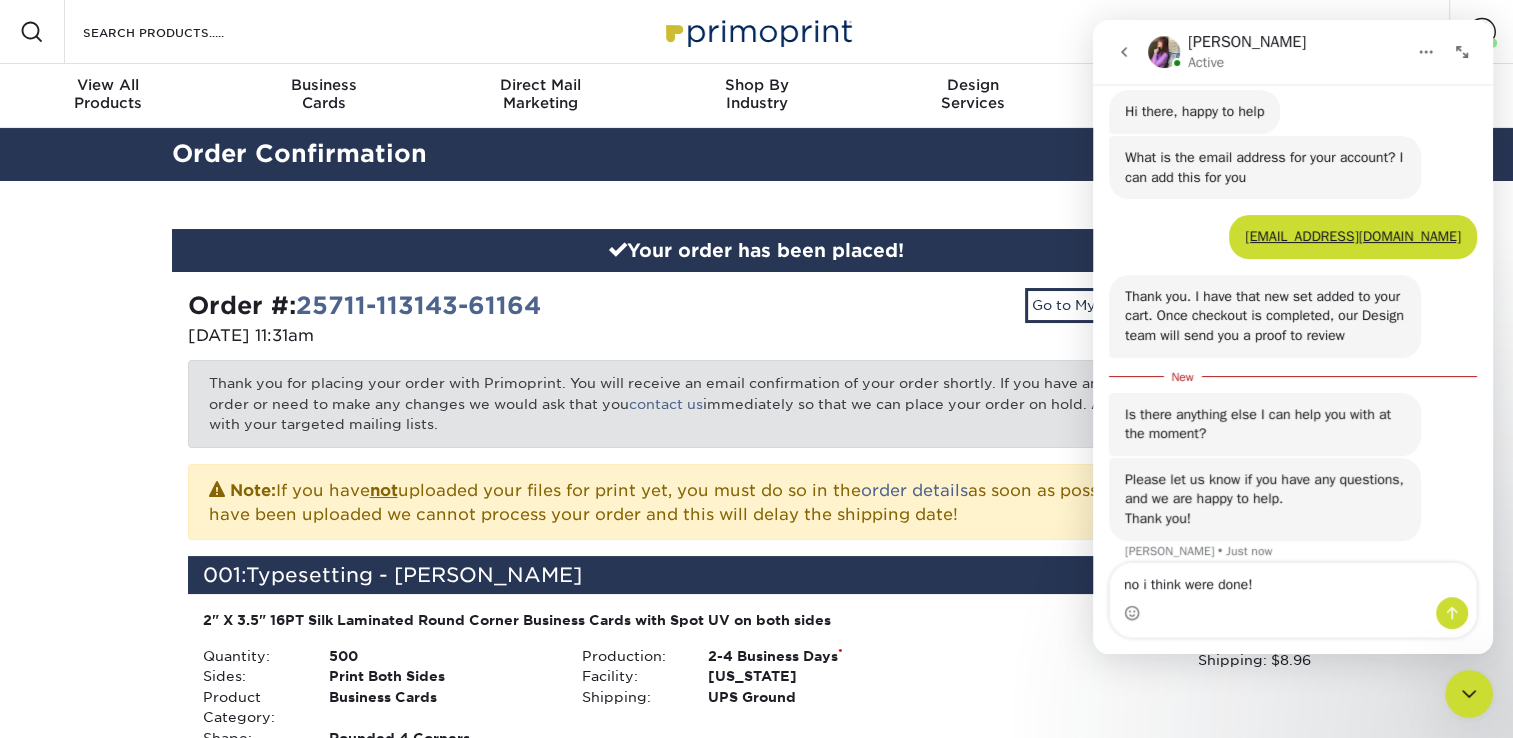 type on "no i think were done!" 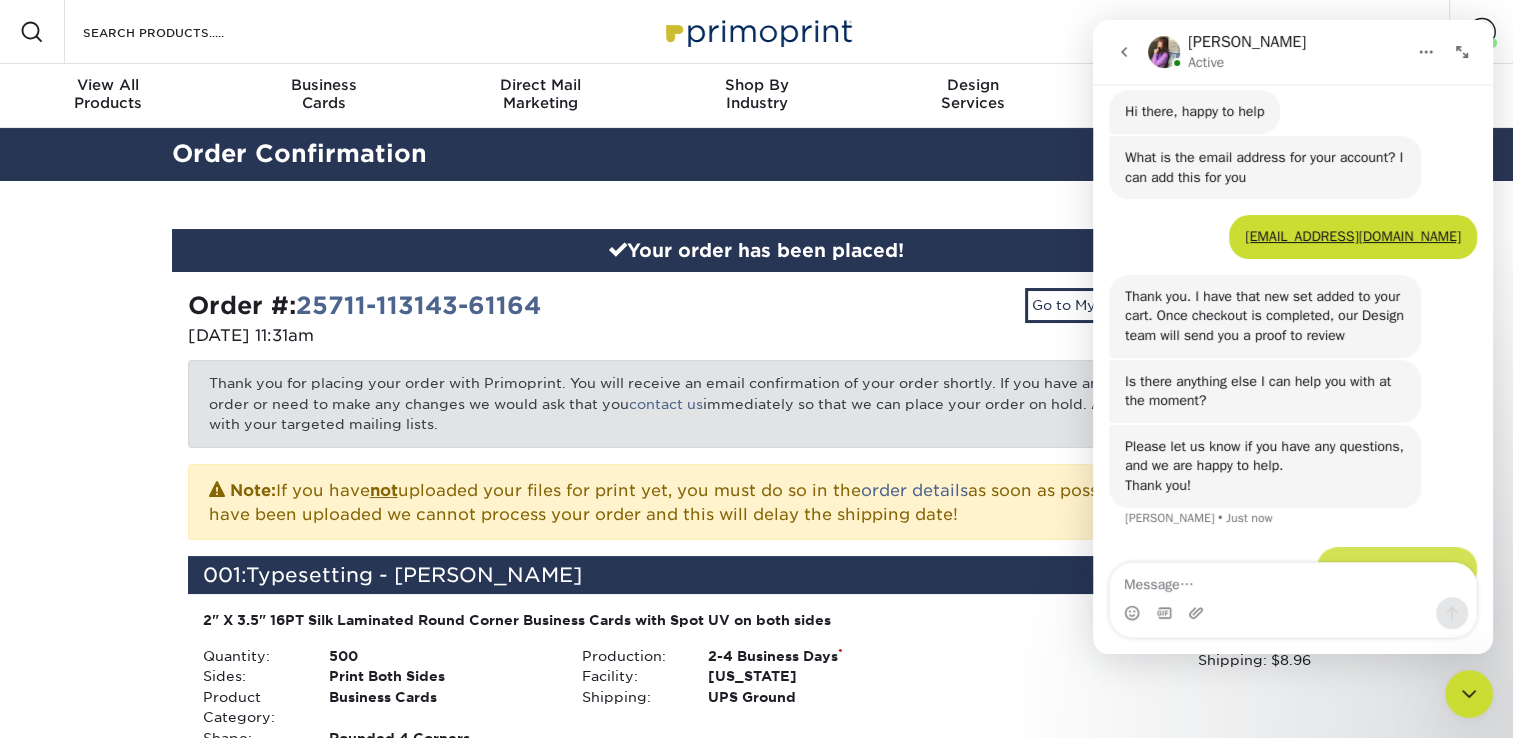 scroll, scrollTop: 199, scrollLeft: 0, axis: vertical 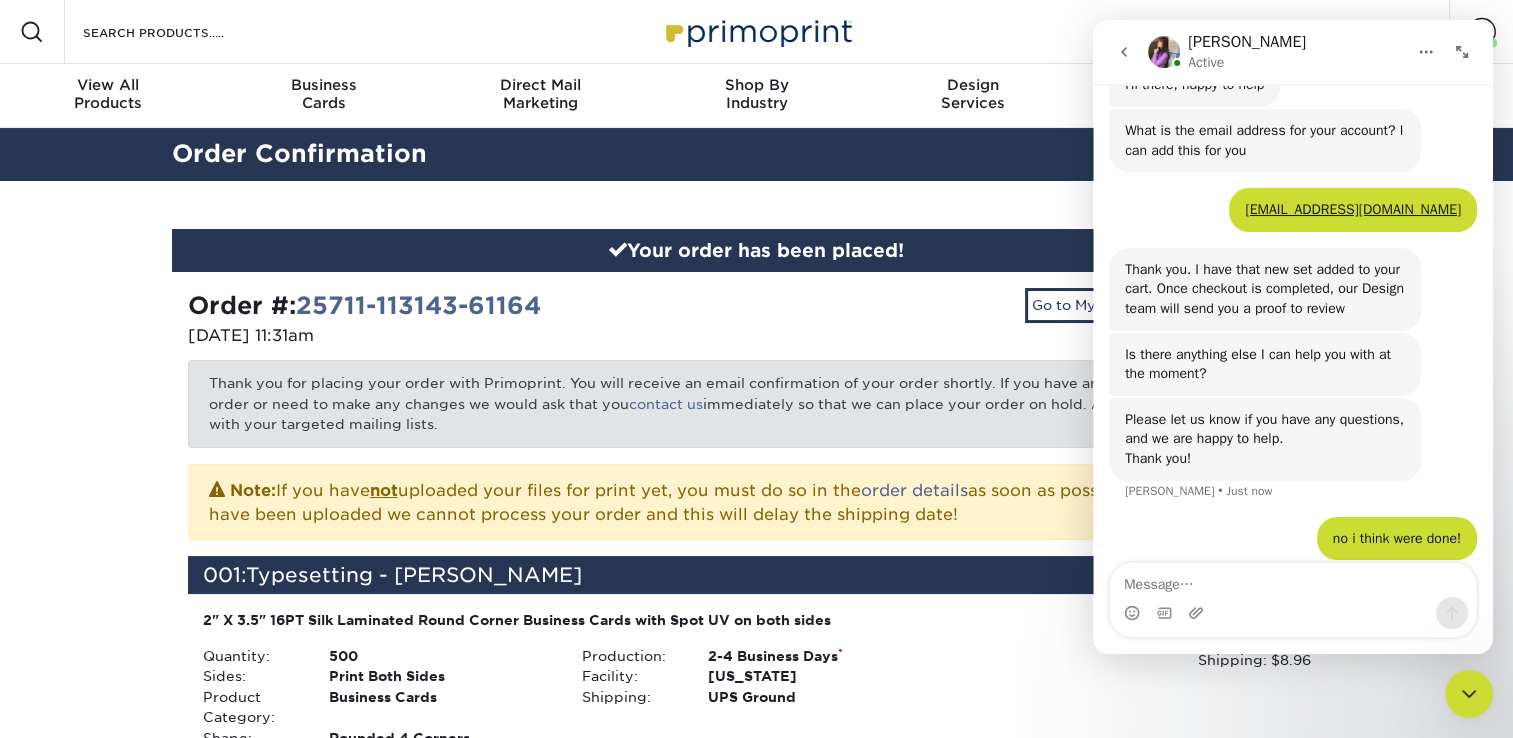 click on "[PERSON_NAME] Active" at bounding box center (1277, 52) 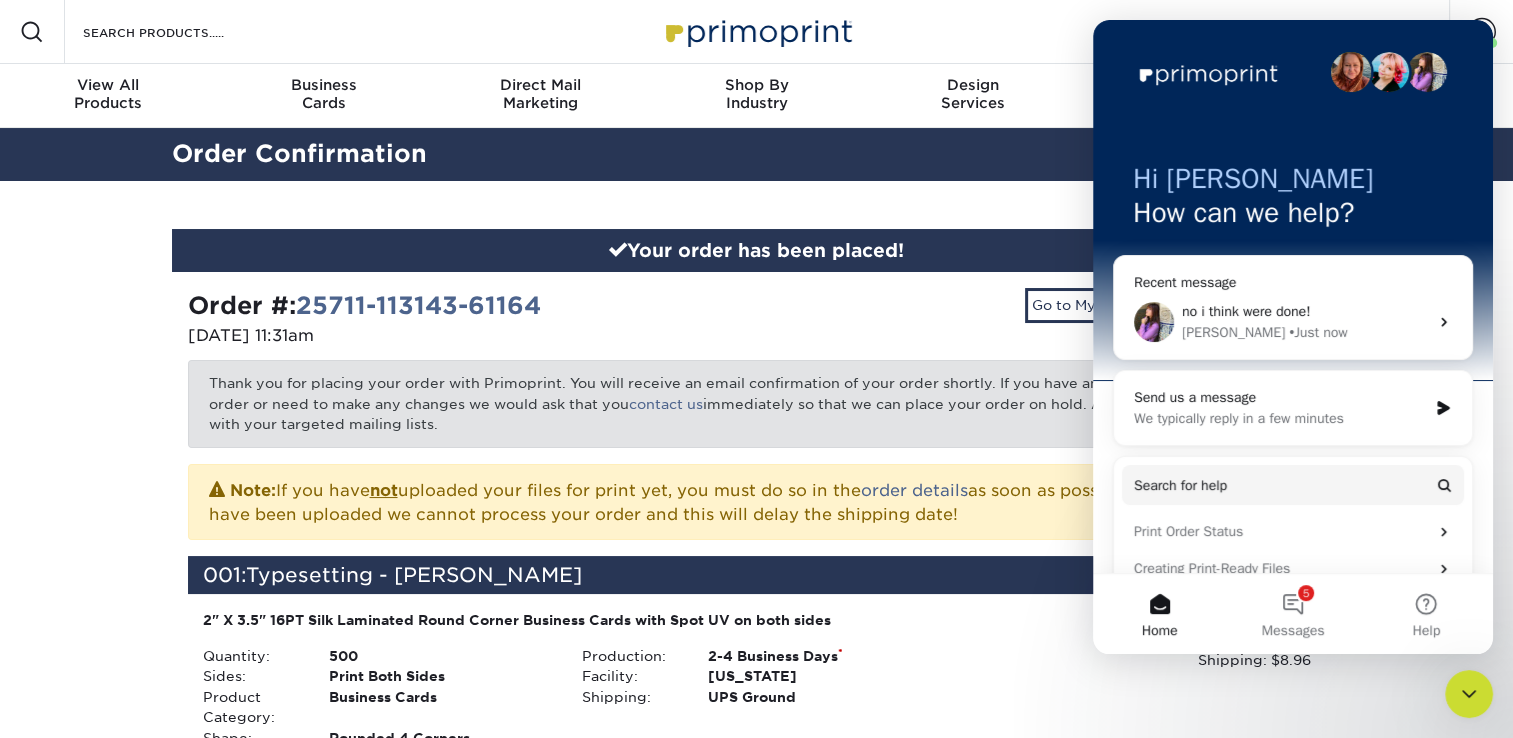scroll, scrollTop: 0, scrollLeft: 0, axis: both 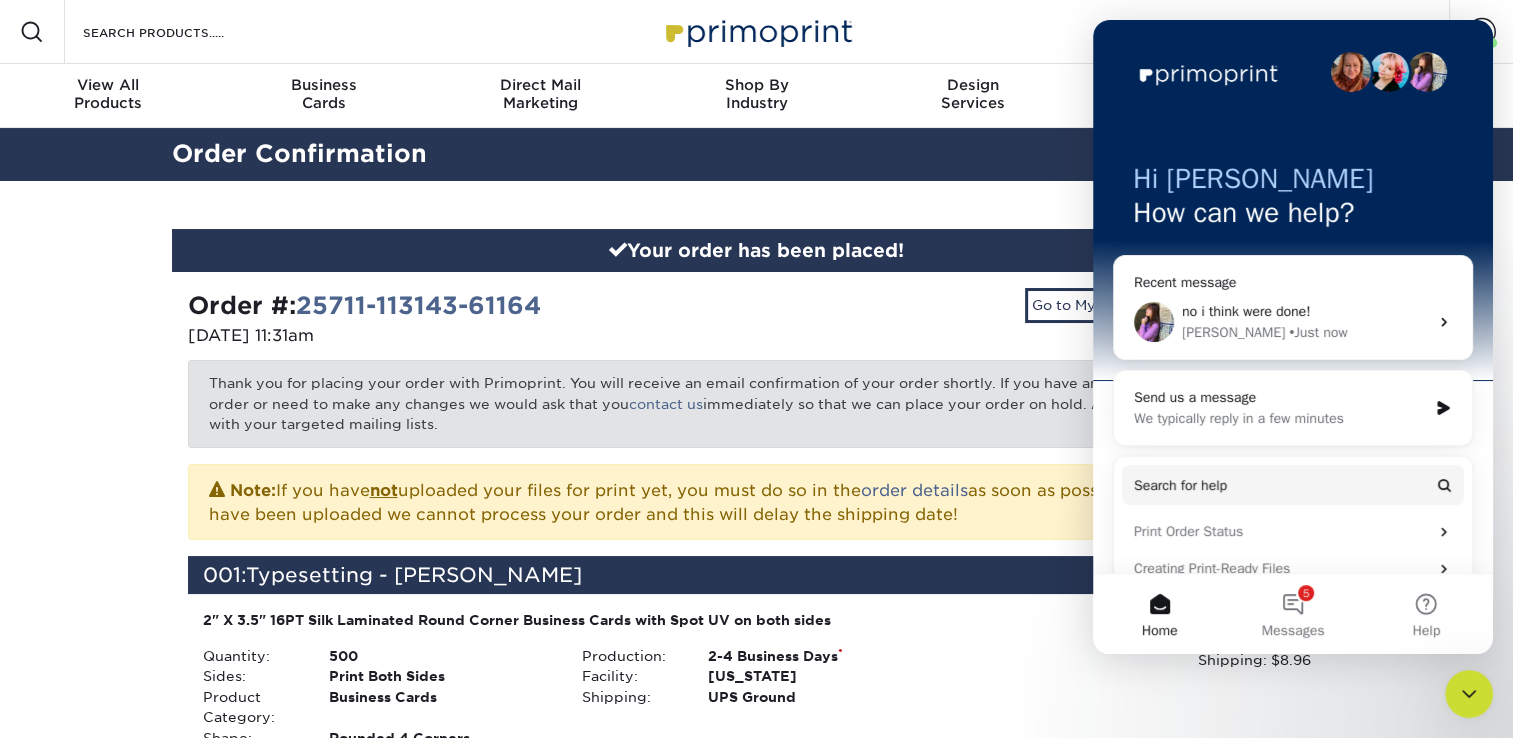 click on "Go to My Account
Continue Shopping" at bounding box center (1049, 320) 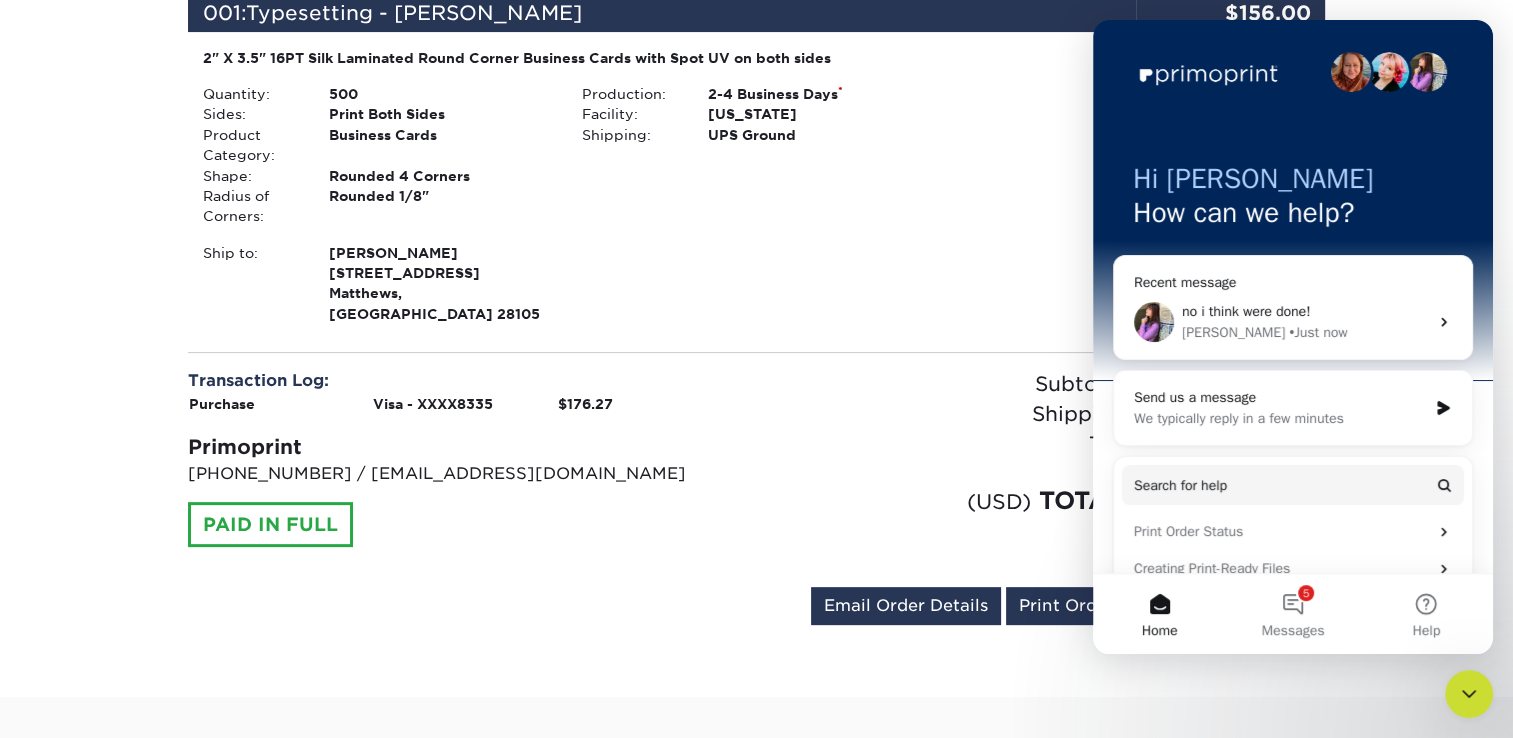 scroll, scrollTop: 600, scrollLeft: 0, axis: vertical 